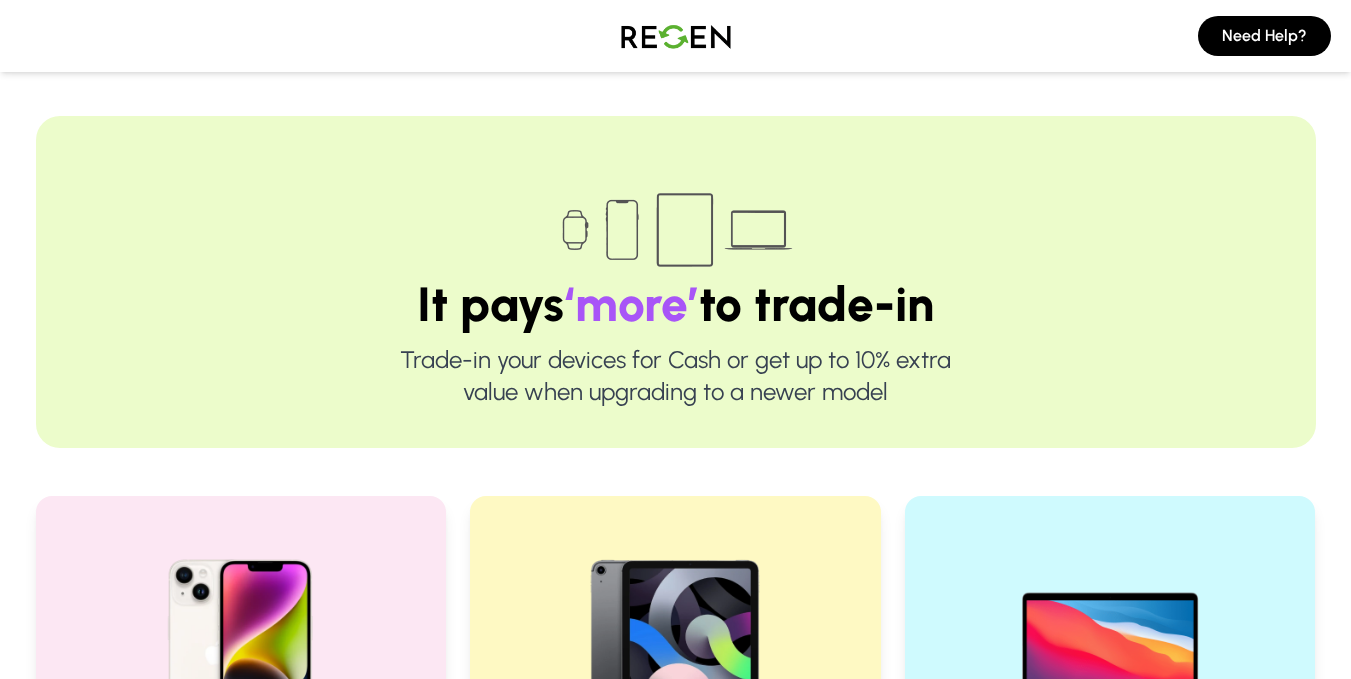 scroll, scrollTop: 0, scrollLeft: 0, axis: both 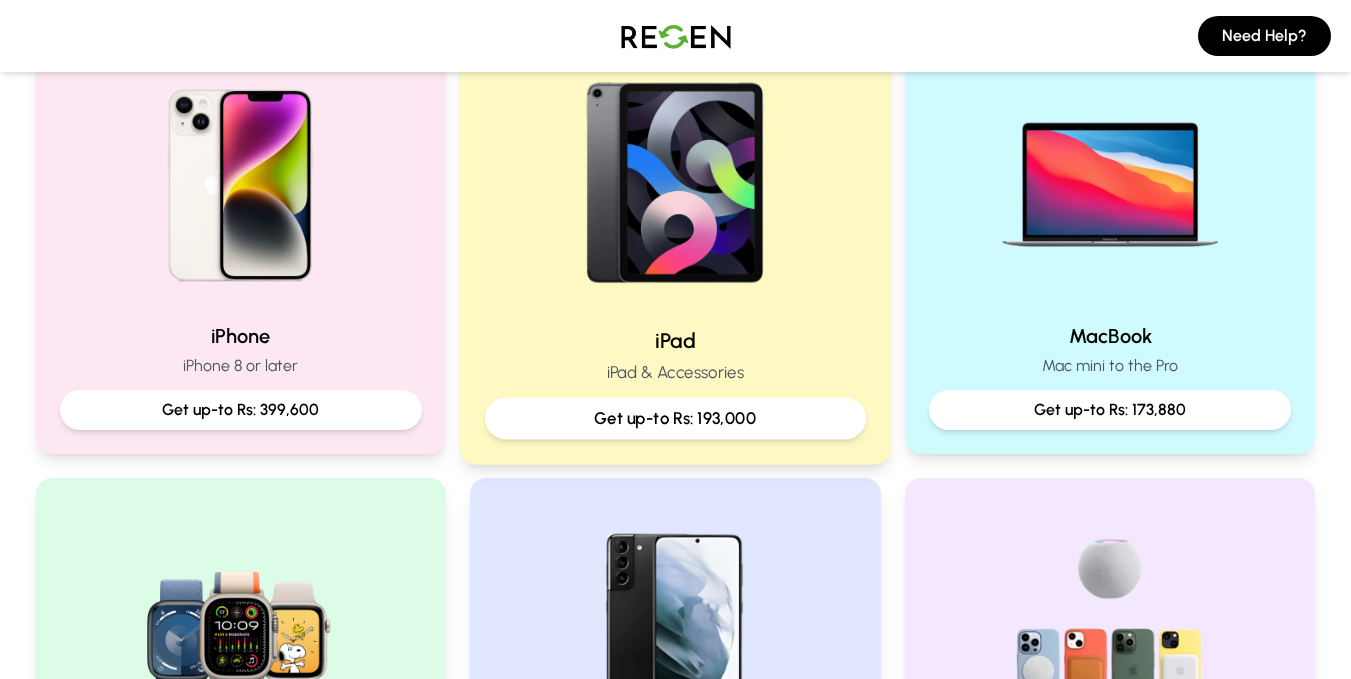 click at bounding box center [675, 175] 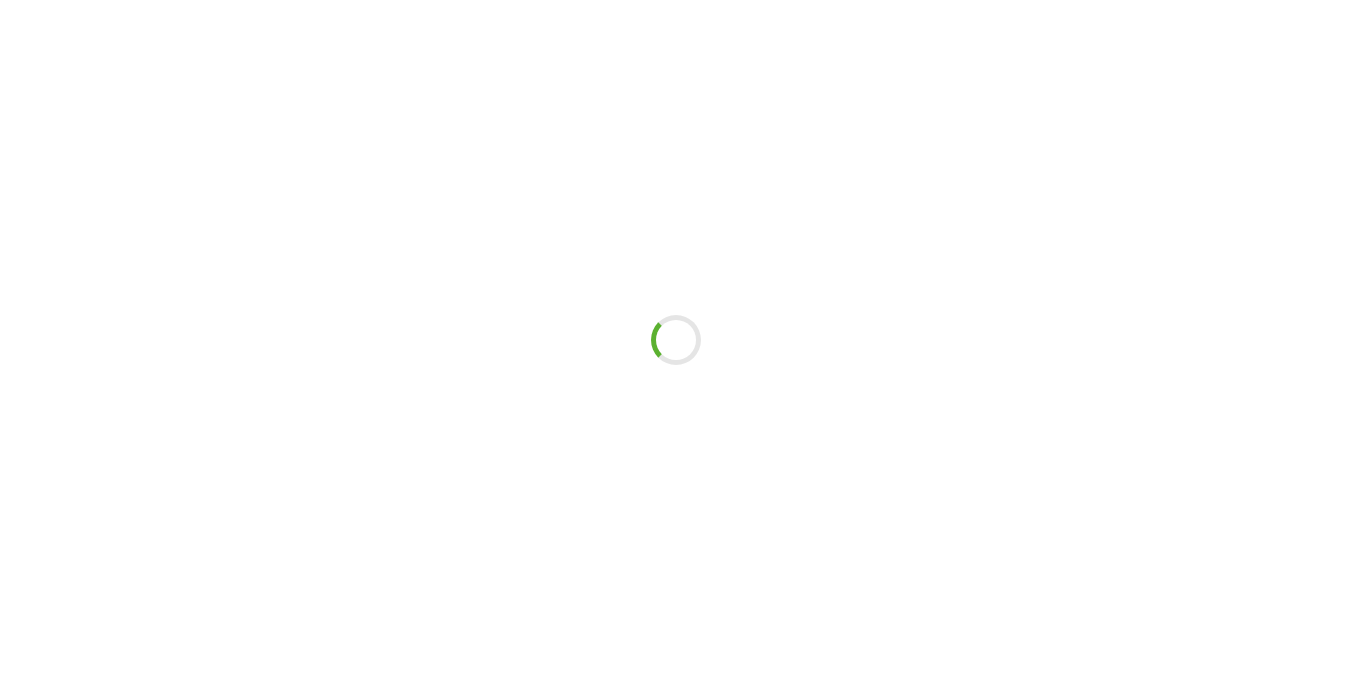 scroll, scrollTop: 0, scrollLeft: 0, axis: both 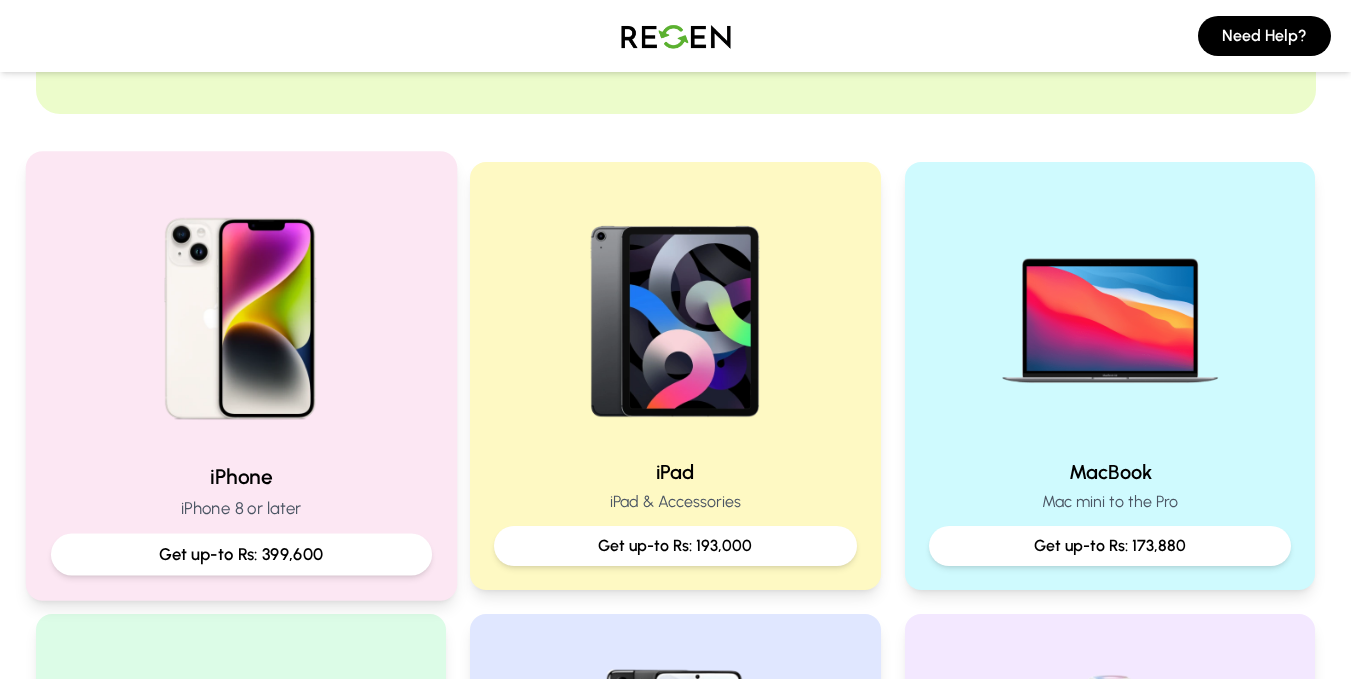 click at bounding box center [240, 311] 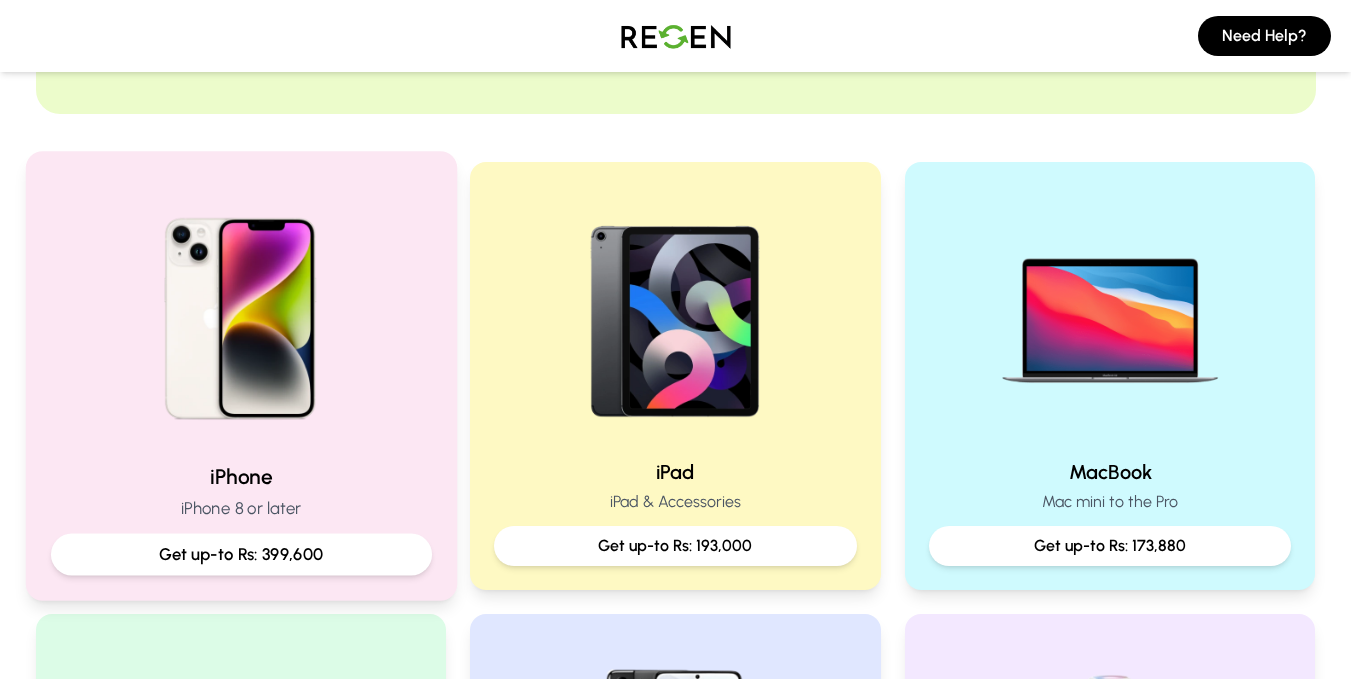 scroll, scrollTop: 0, scrollLeft: 0, axis: both 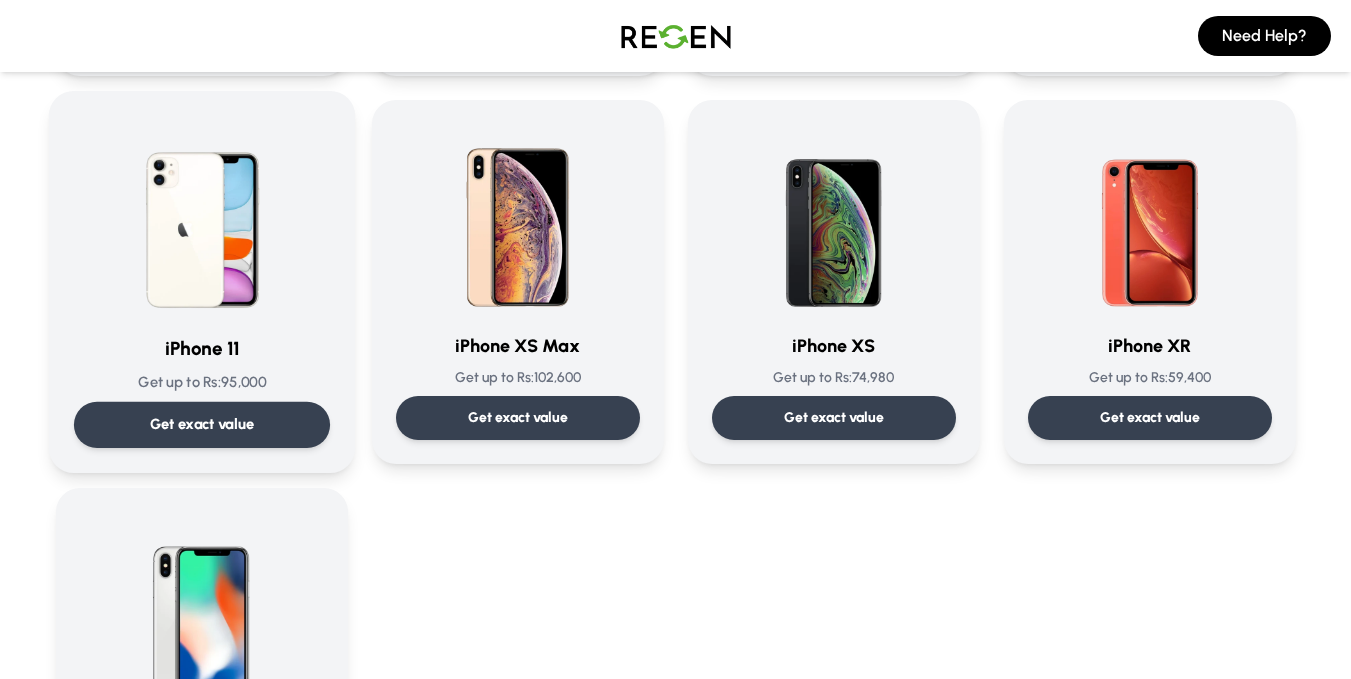 click at bounding box center [202, 217] 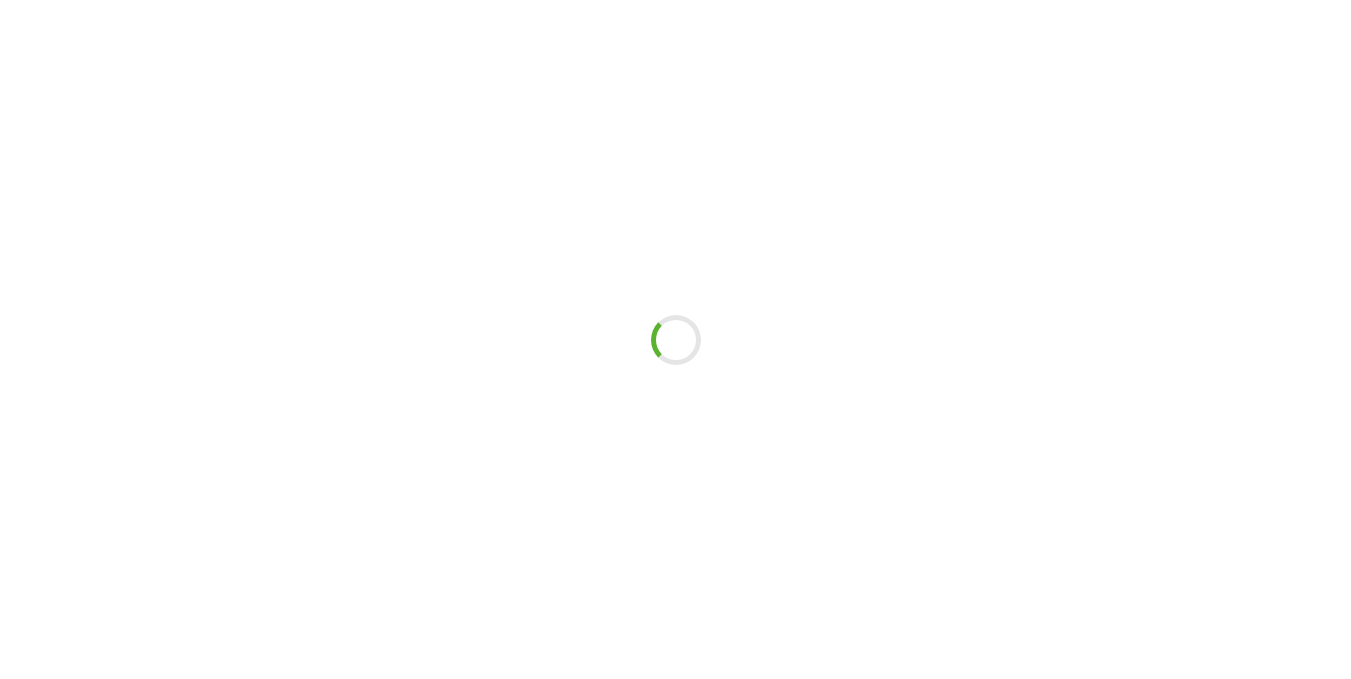 scroll, scrollTop: 0, scrollLeft: 0, axis: both 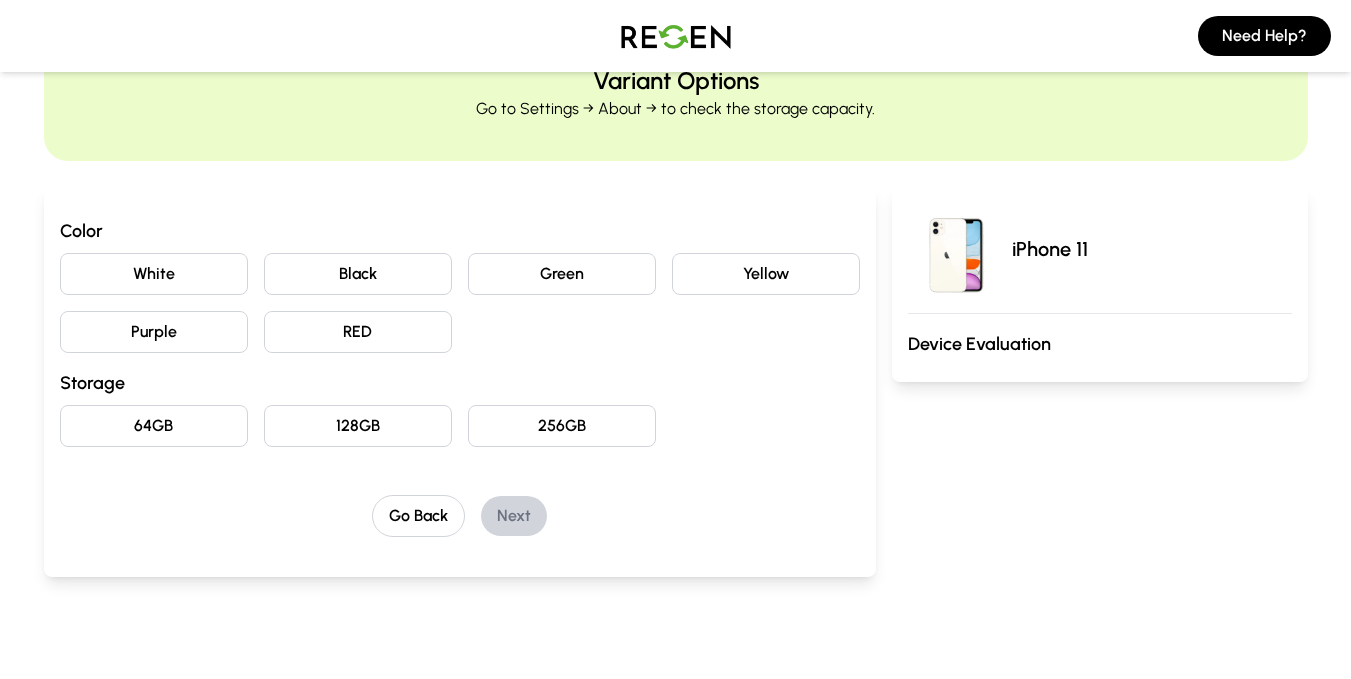click on "White" at bounding box center [154, 274] 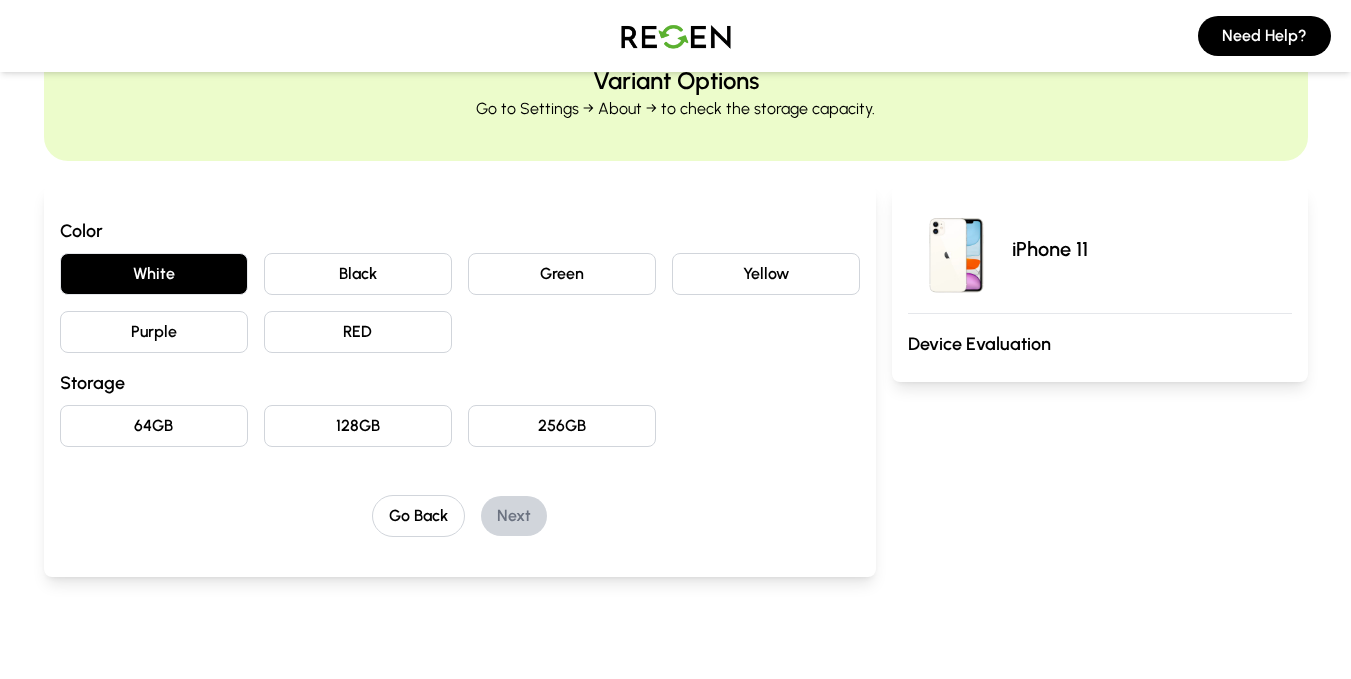click on "128GB" at bounding box center [358, 426] 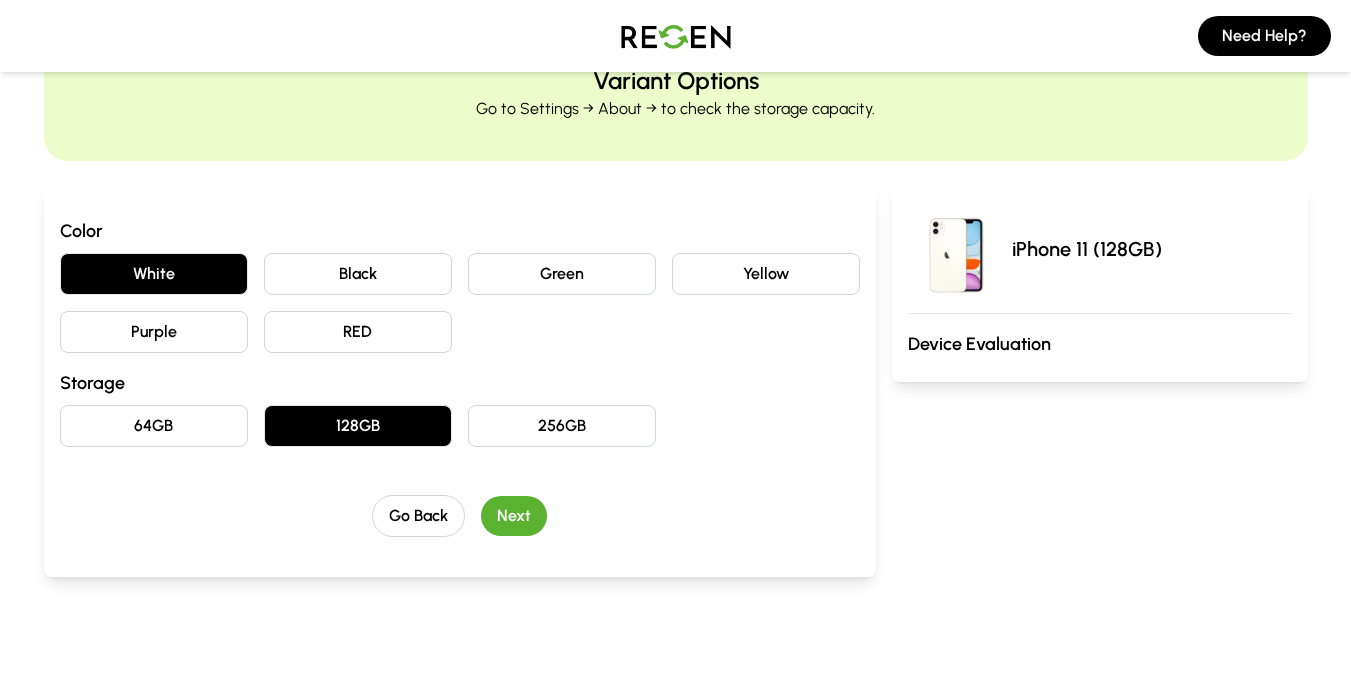 click on "Next" at bounding box center [514, 516] 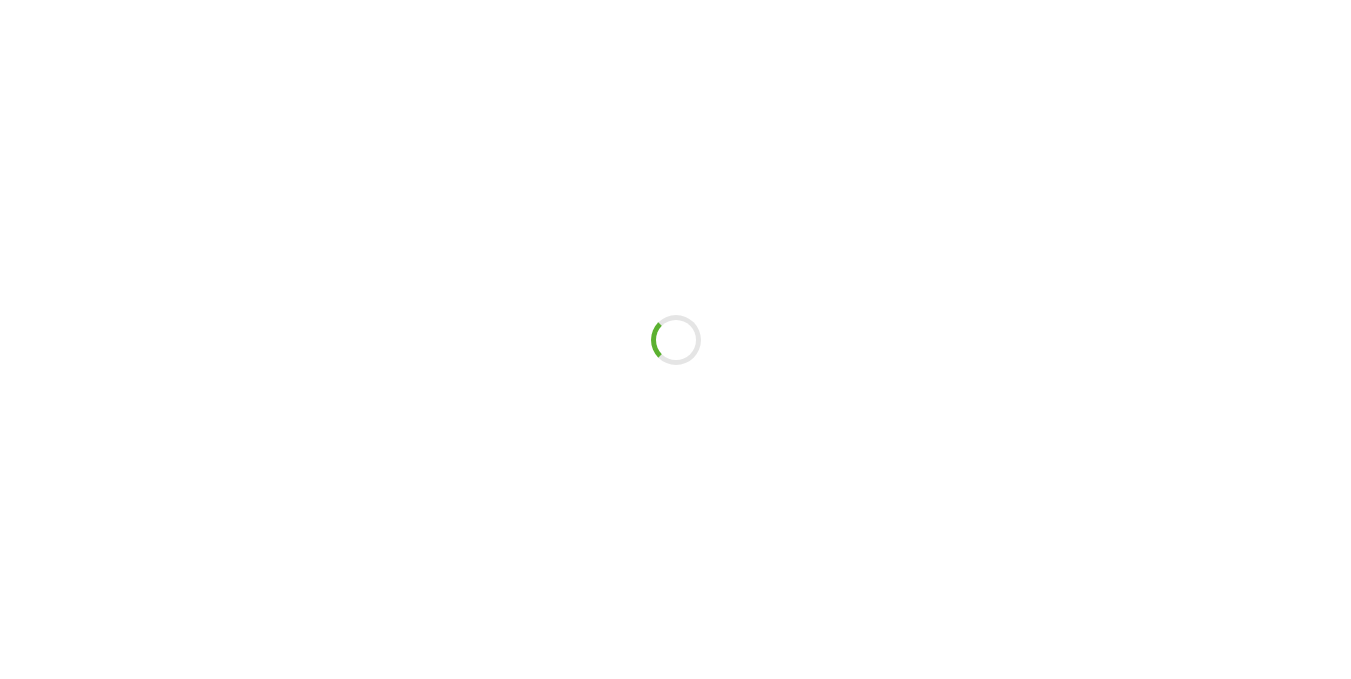 scroll, scrollTop: 0, scrollLeft: 0, axis: both 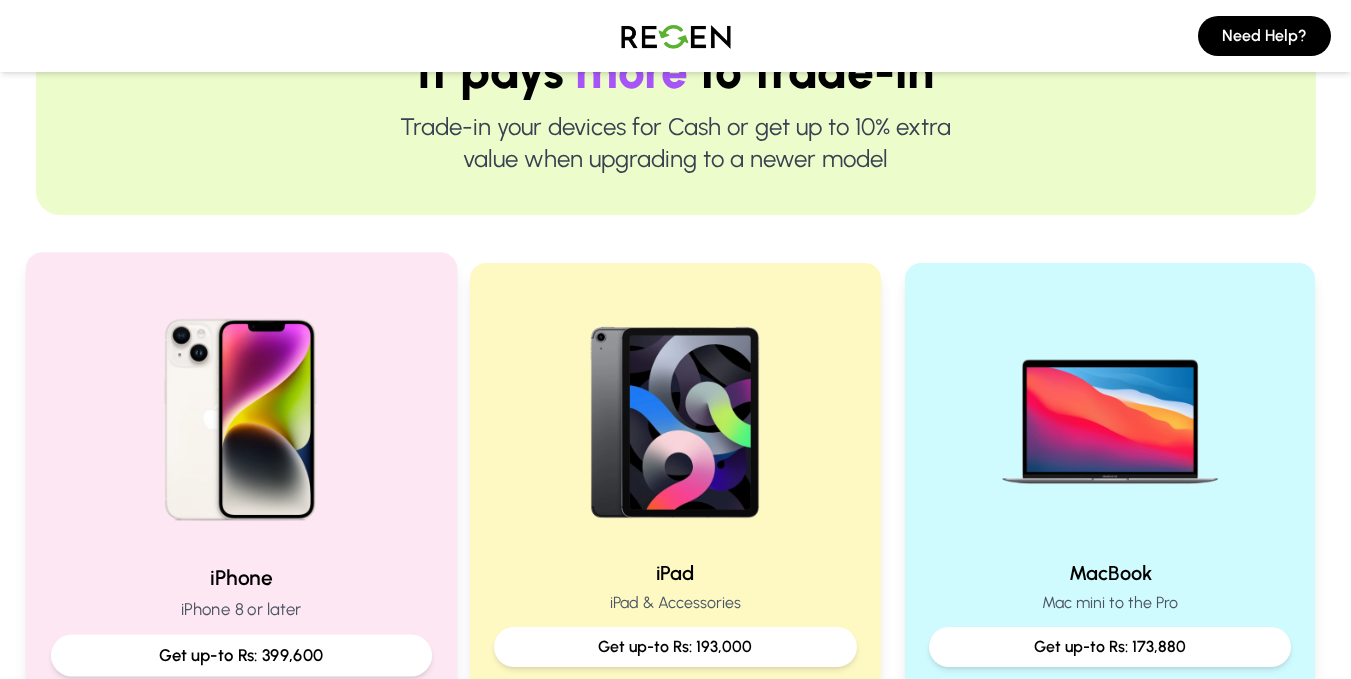 click on "iPhone iPhone 8 or later Get up-to Rs: 399,600" at bounding box center (240, 476) 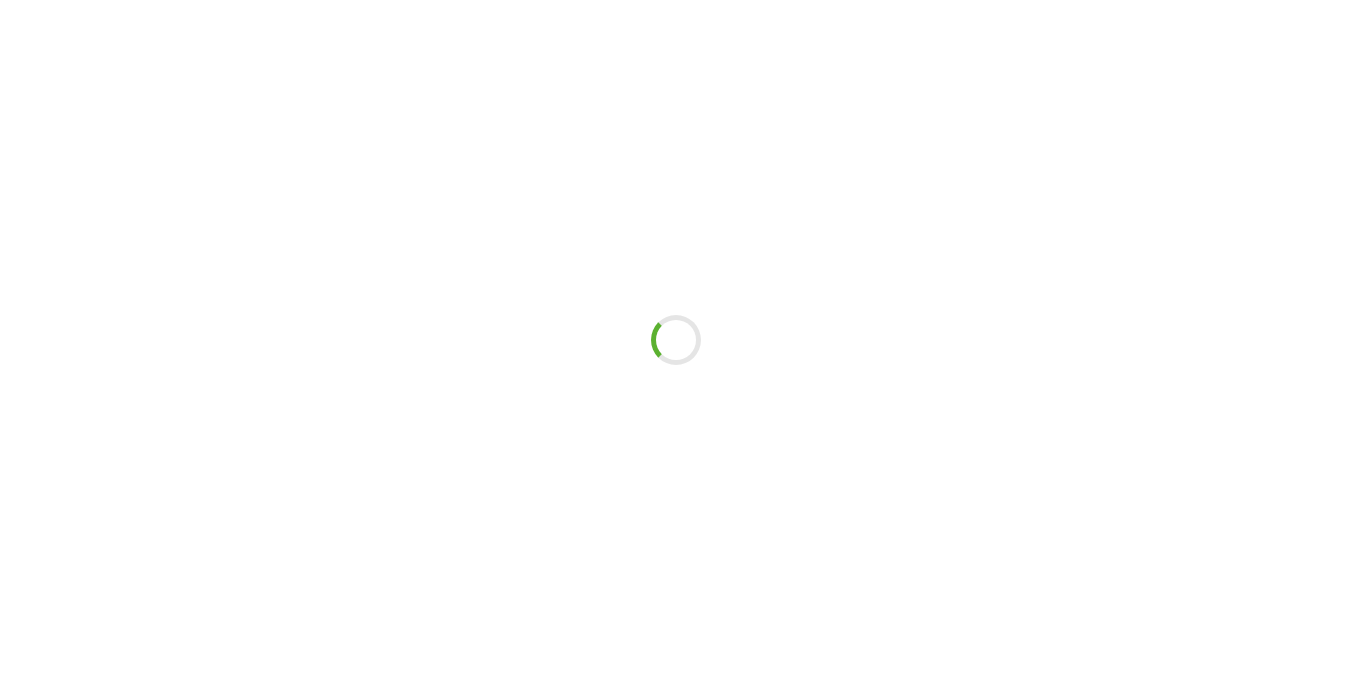 scroll, scrollTop: 0, scrollLeft: 0, axis: both 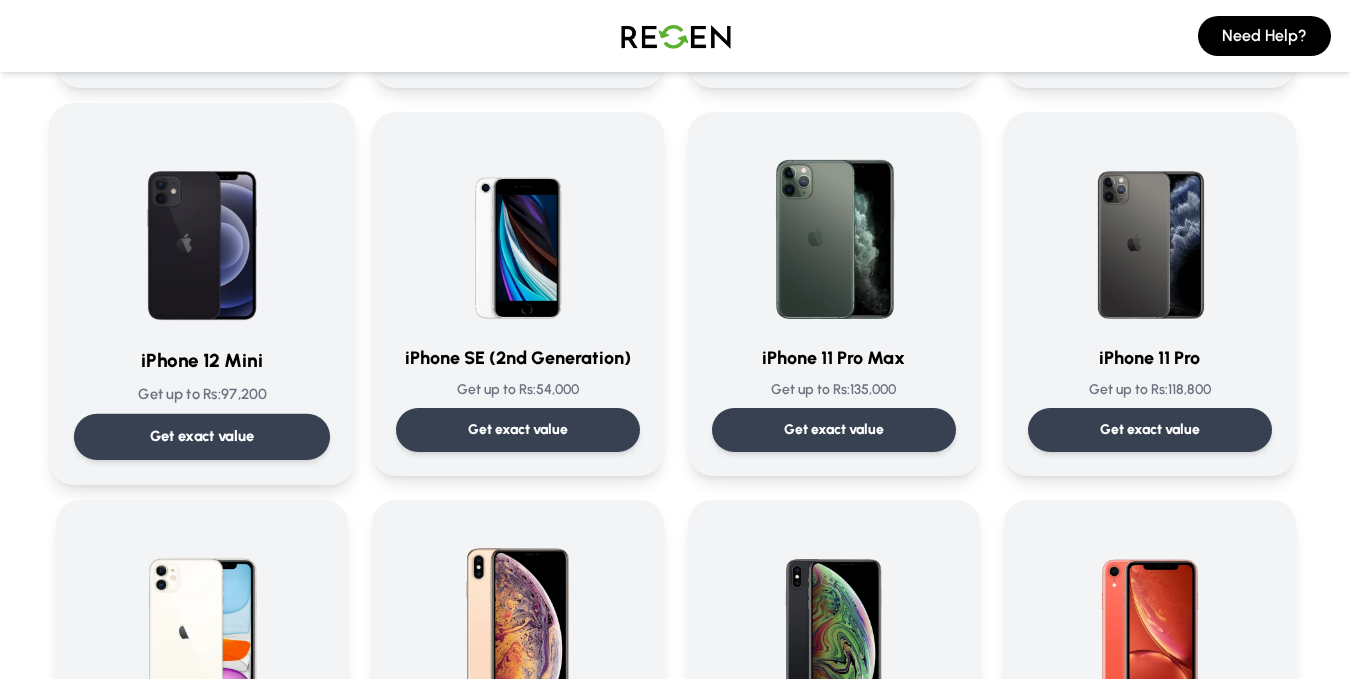 click at bounding box center [202, 229] 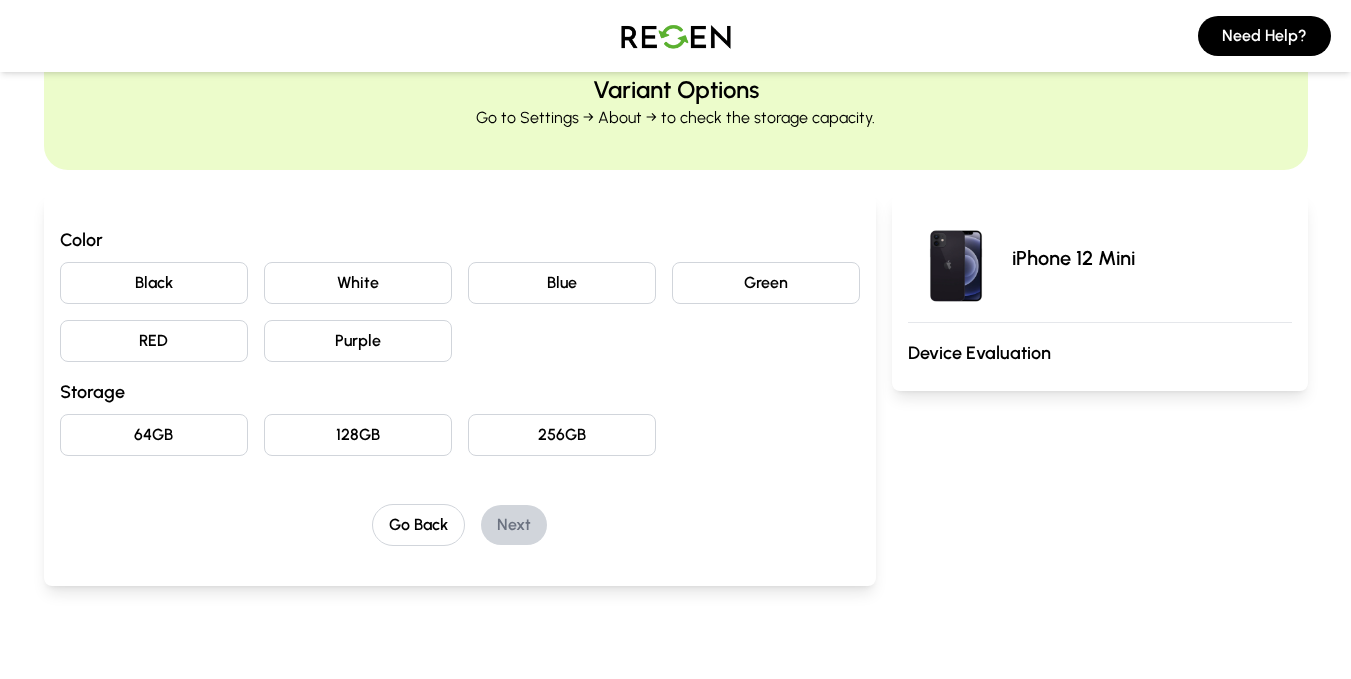 scroll, scrollTop: 91, scrollLeft: 0, axis: vertical 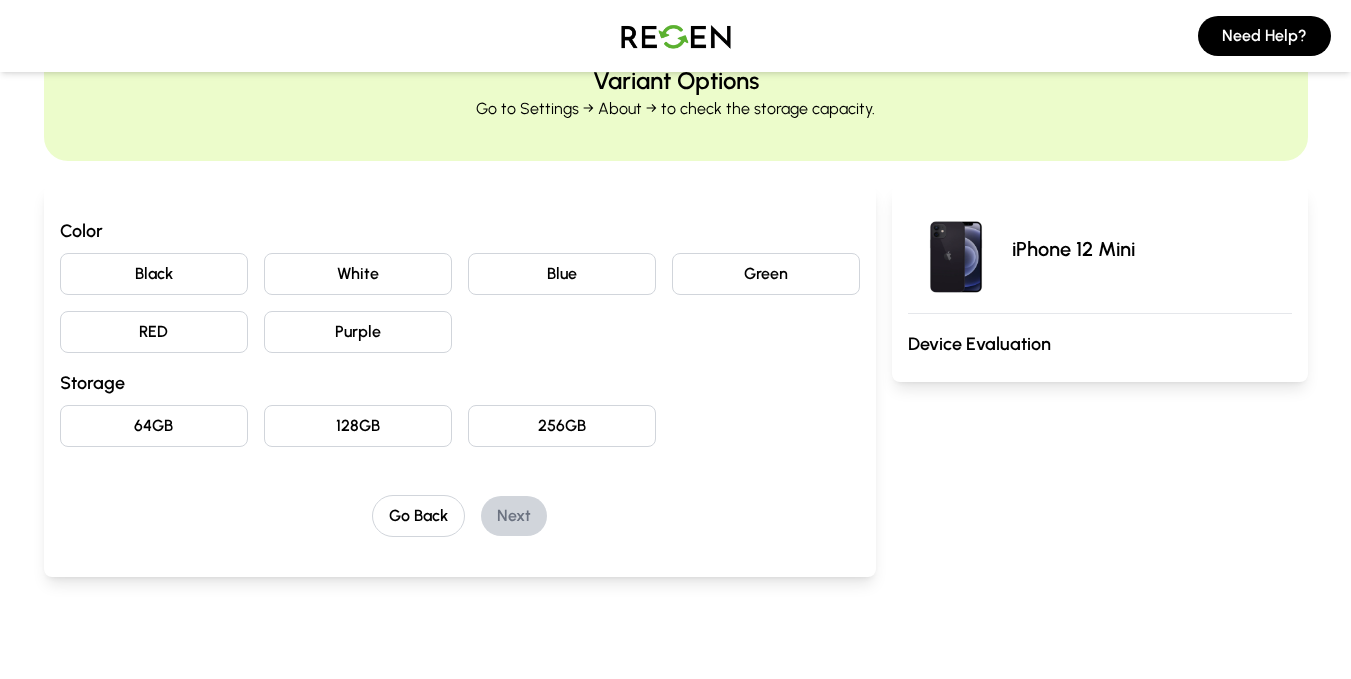 click on "128GB" at bounding box center (358, 426) 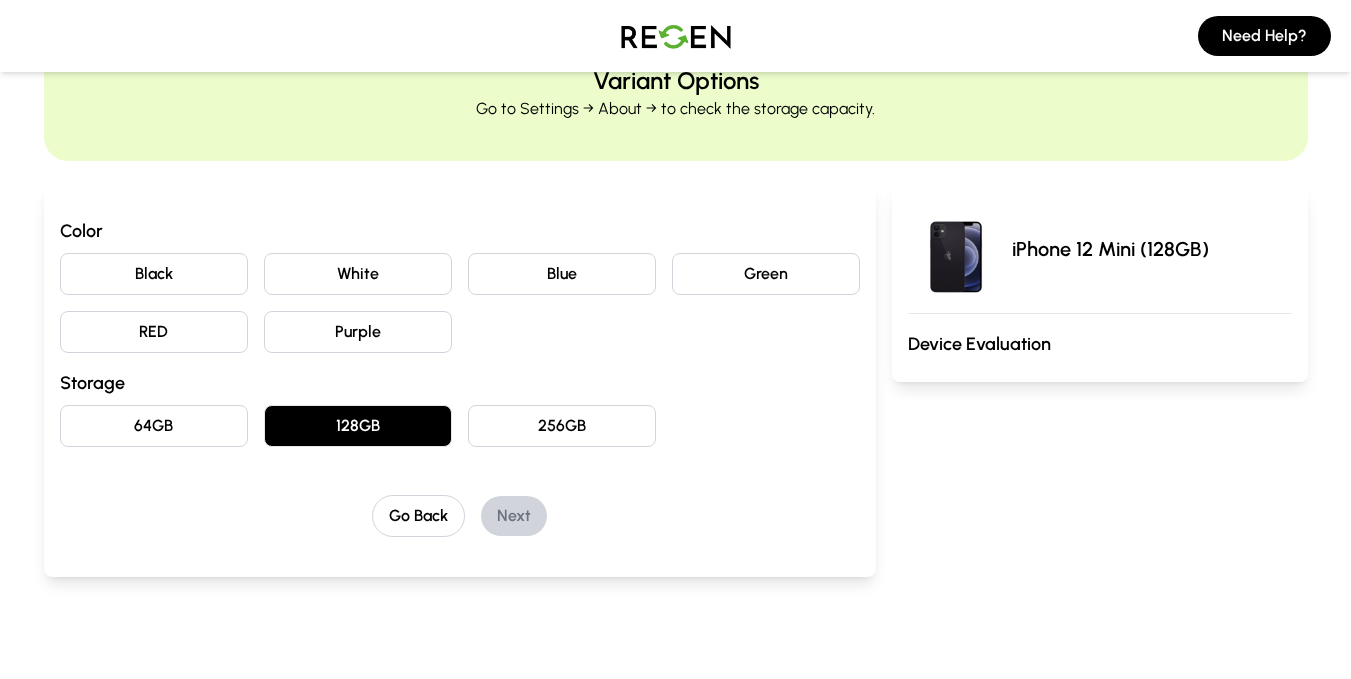 click on "Black" at bounding box center [154, 274] 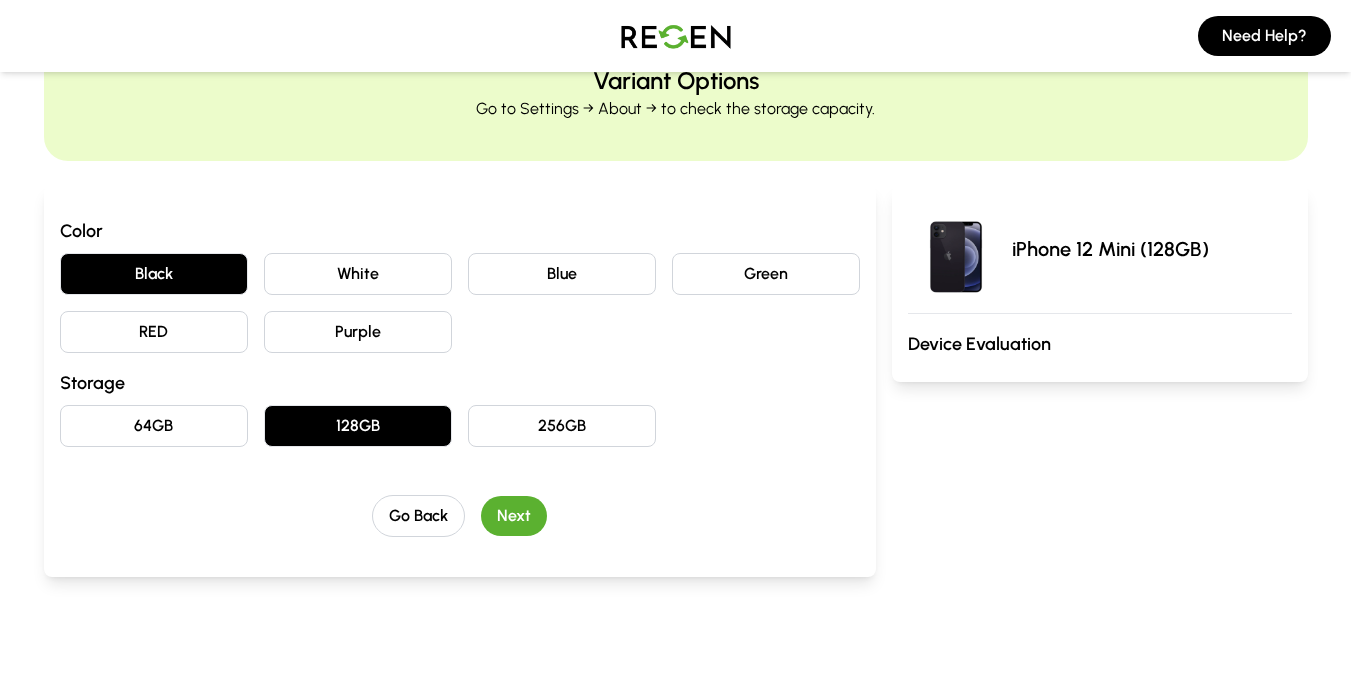 click on "Blue" at bounding box center [562, 274] 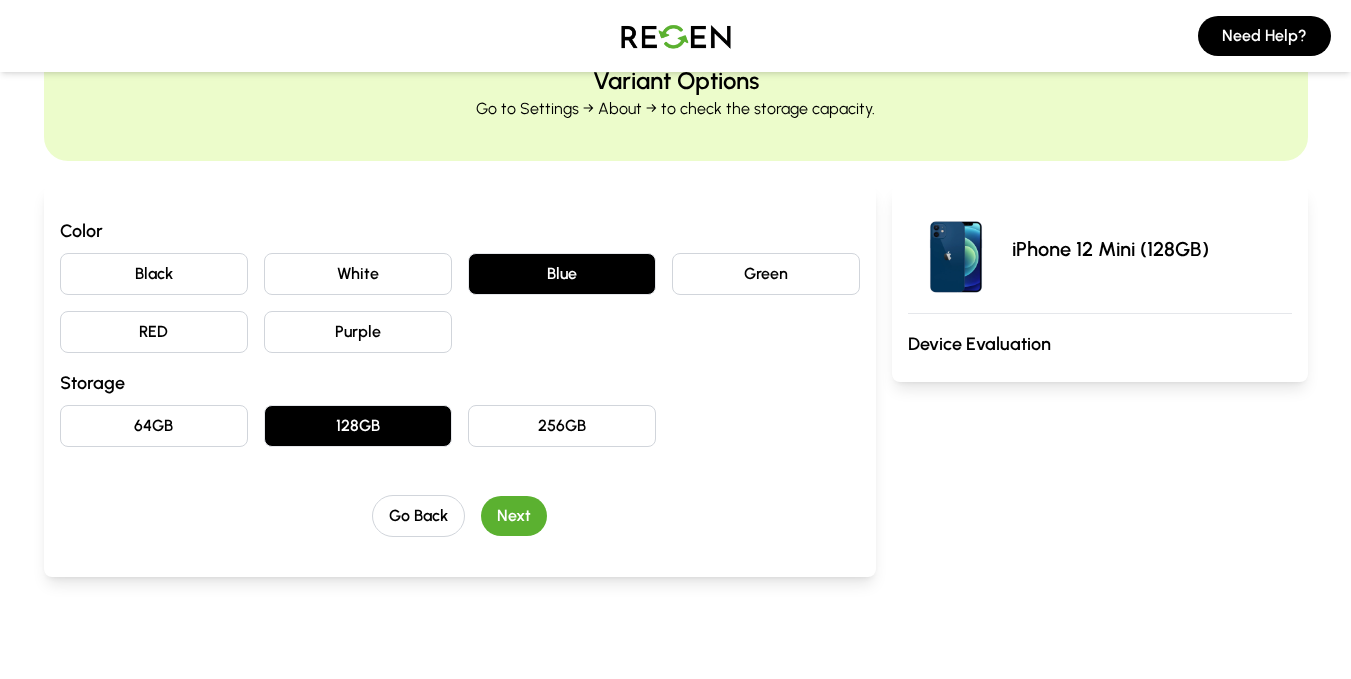 click on "Next" at bounding box center (514, 516) 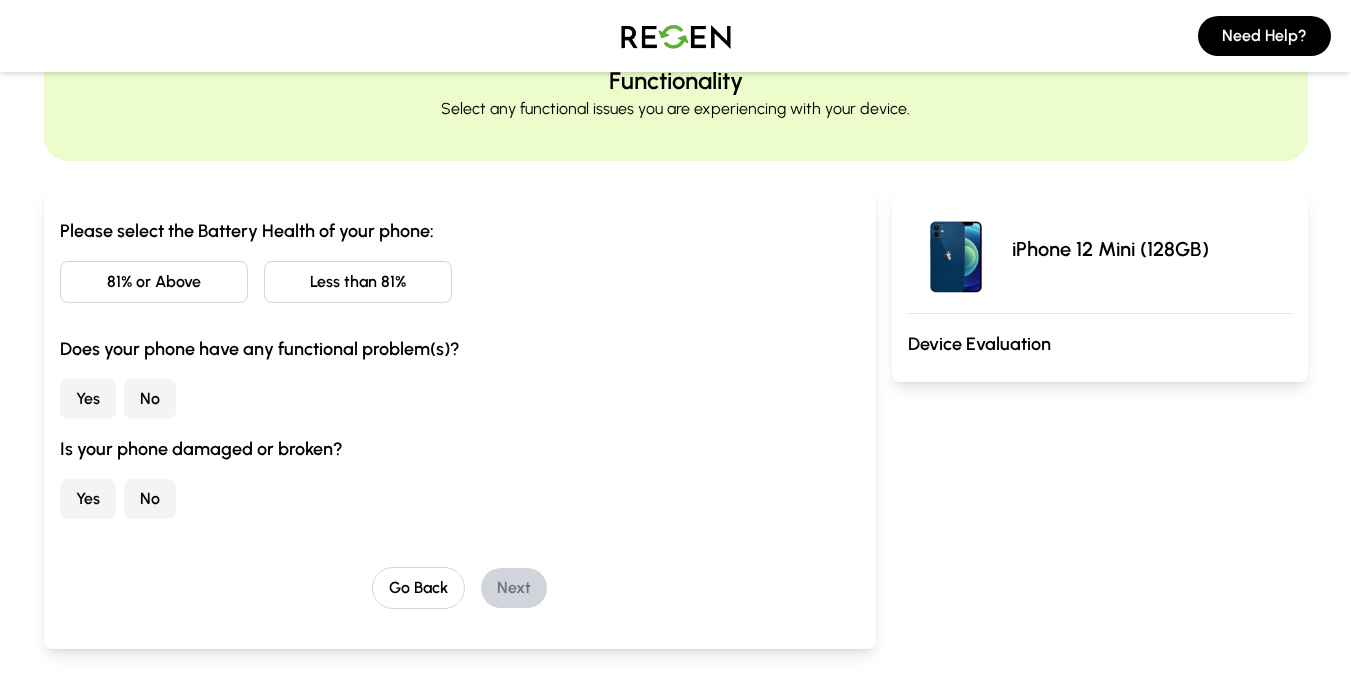 click on "81% or Above" at bounding box center (154, 282) 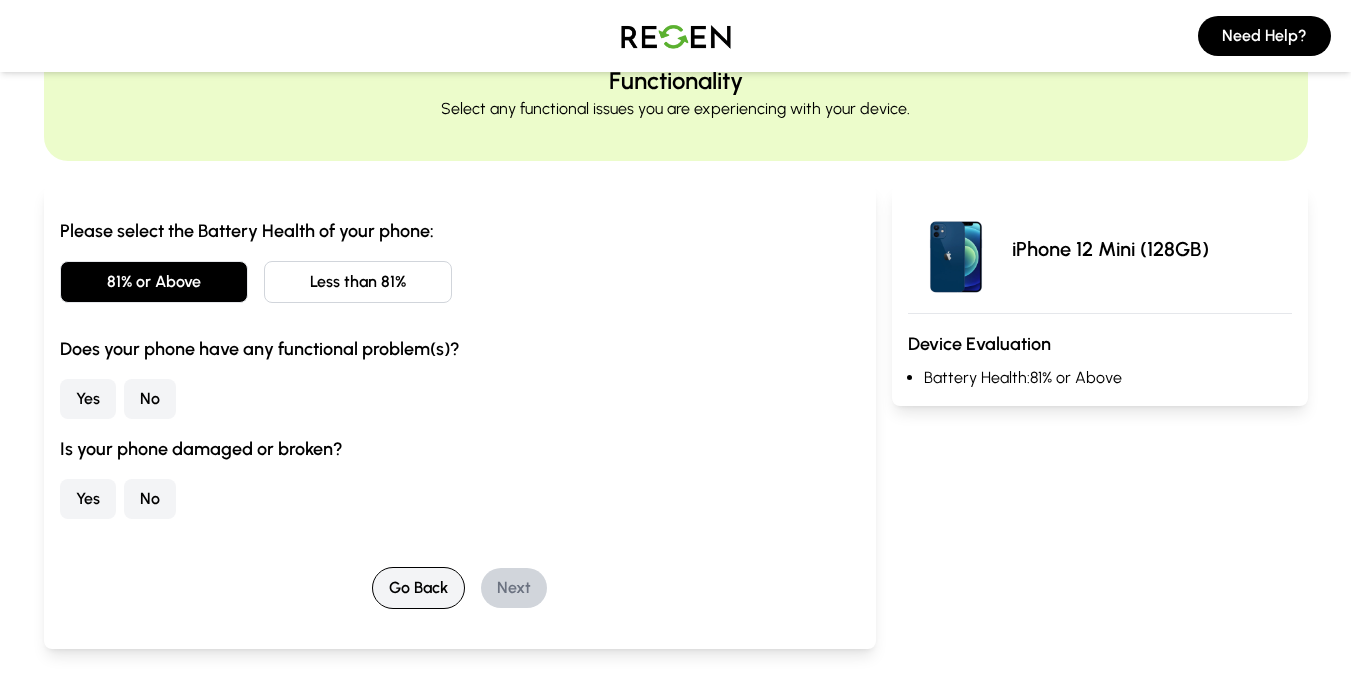 click on "Go Back" at bounding box center [418, 588] 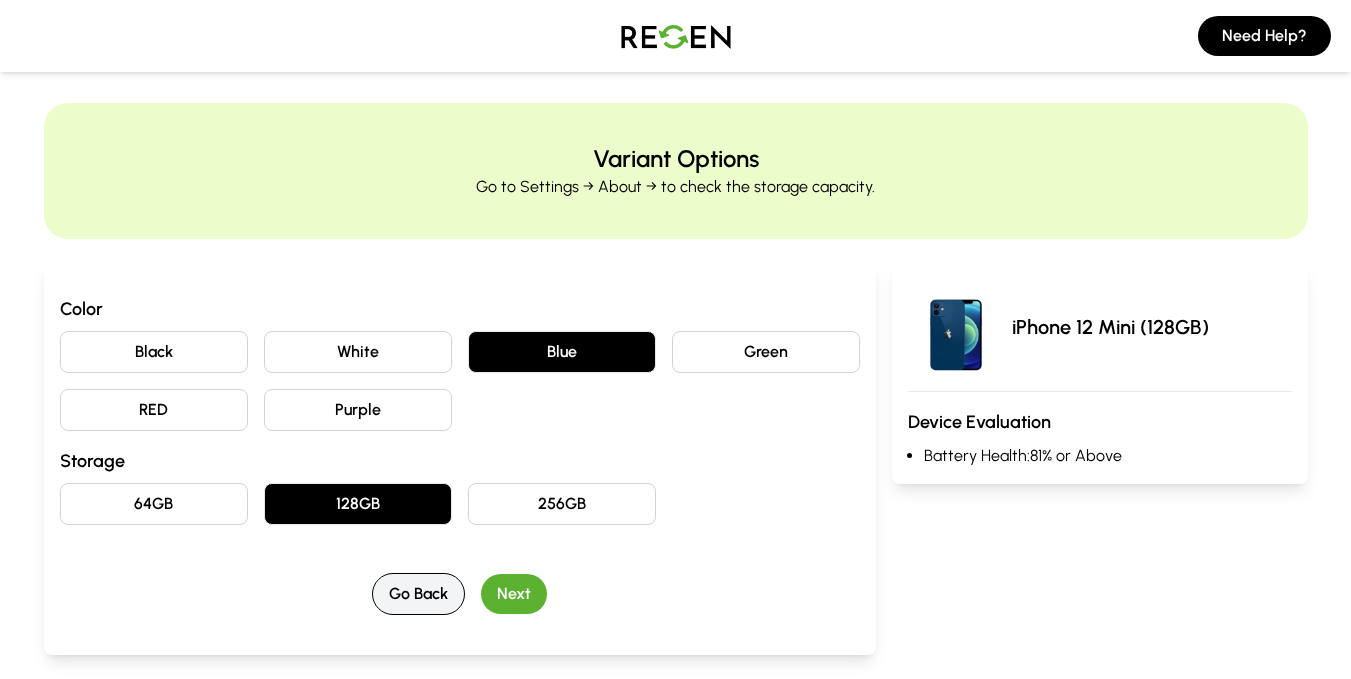 scroll, scrollTop: 0, scrollLeft: 0, axis: both 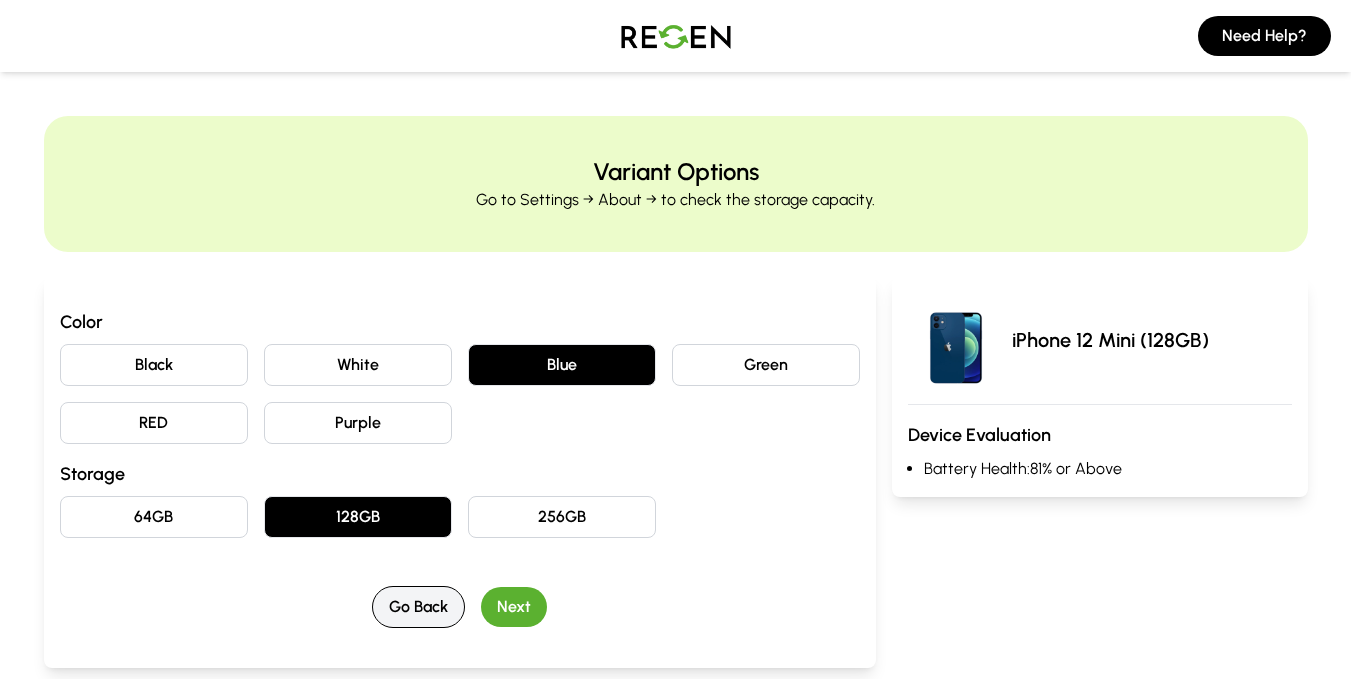 click on "Go Back" at bounding box center (418, 607) 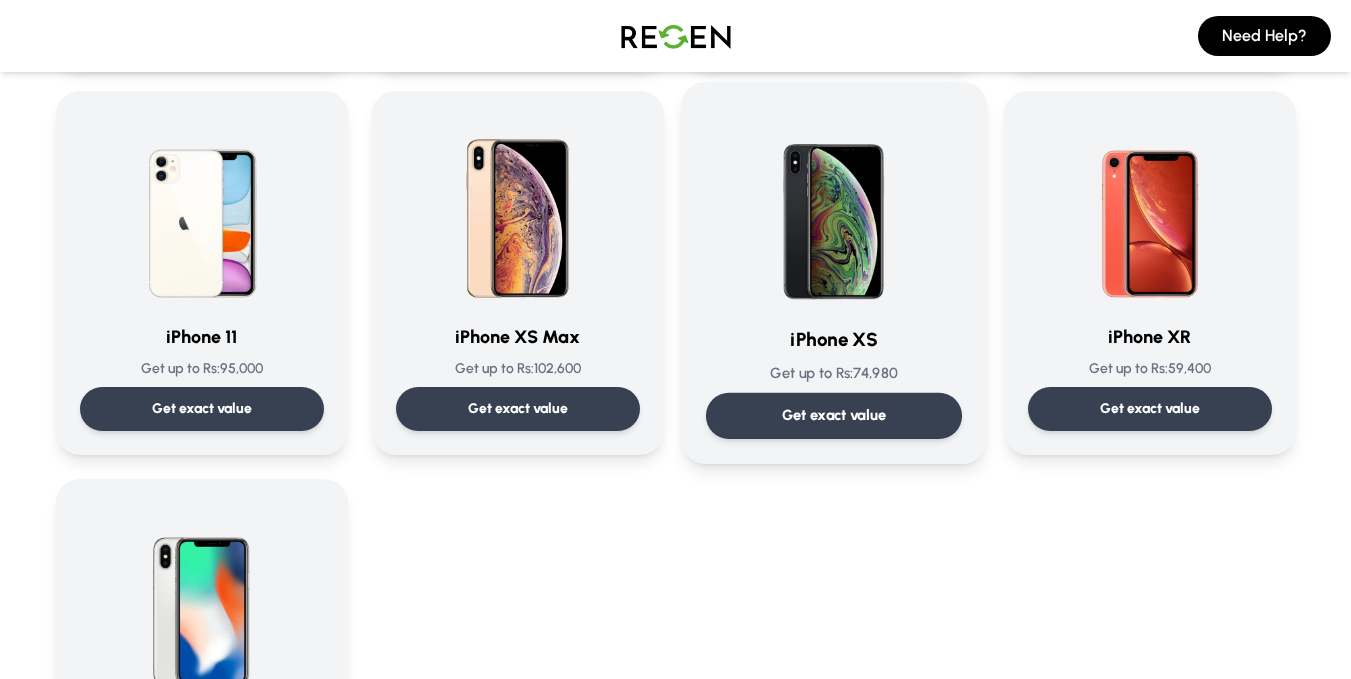 scroll, scrollTop: 2064, scrollLeft: 0, axis: vertical 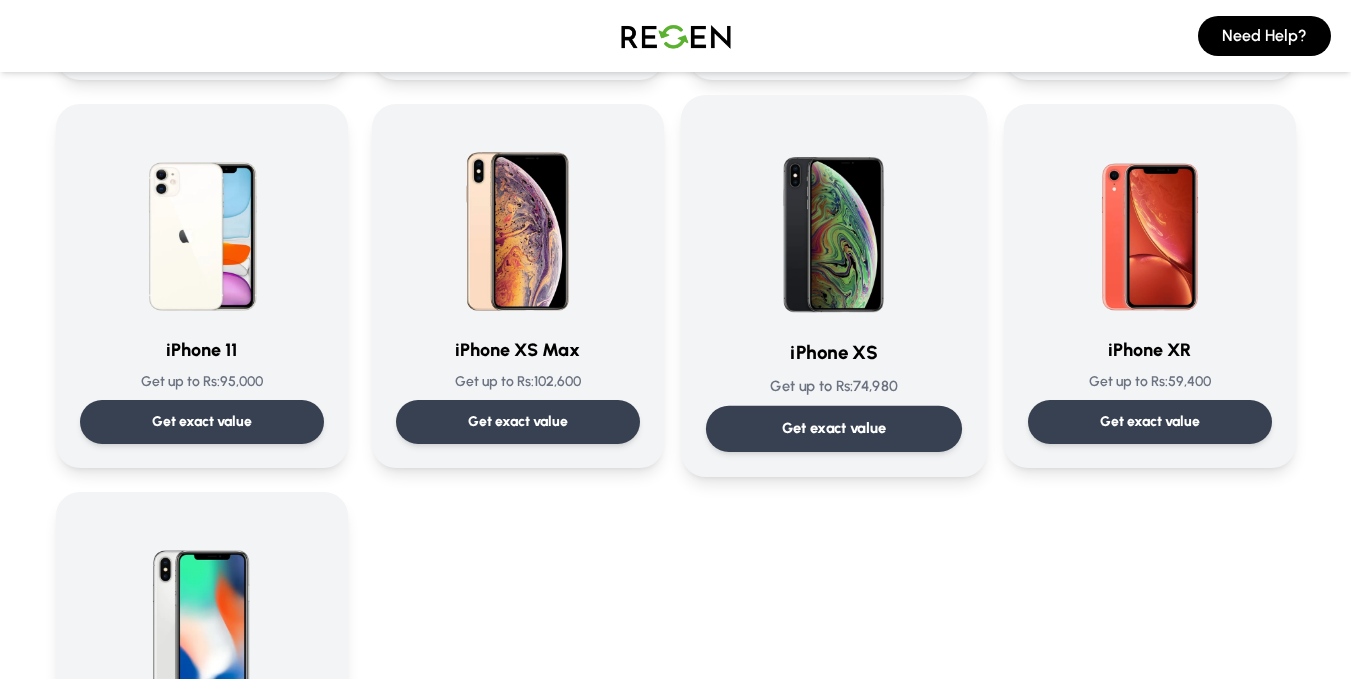 click on "iPhone XS" at bounding box center [833, 353] 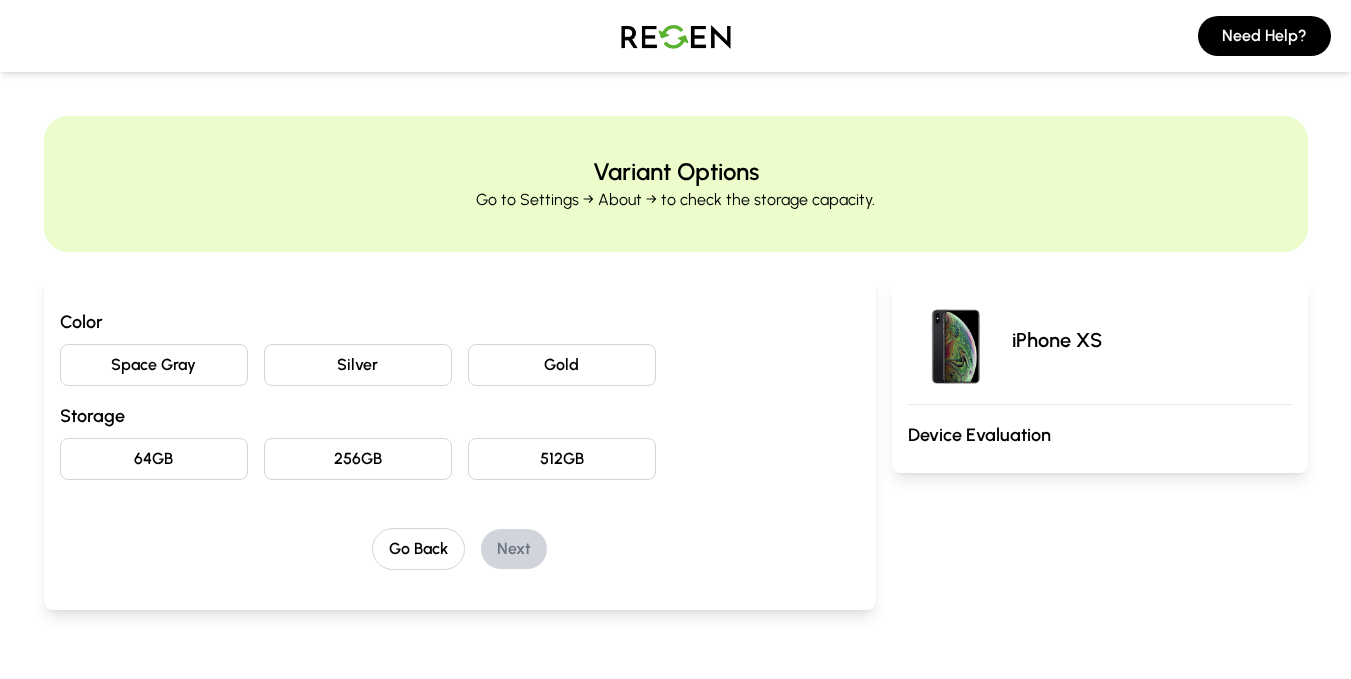 click on "Space Gray" at bounding box center (154, 365) 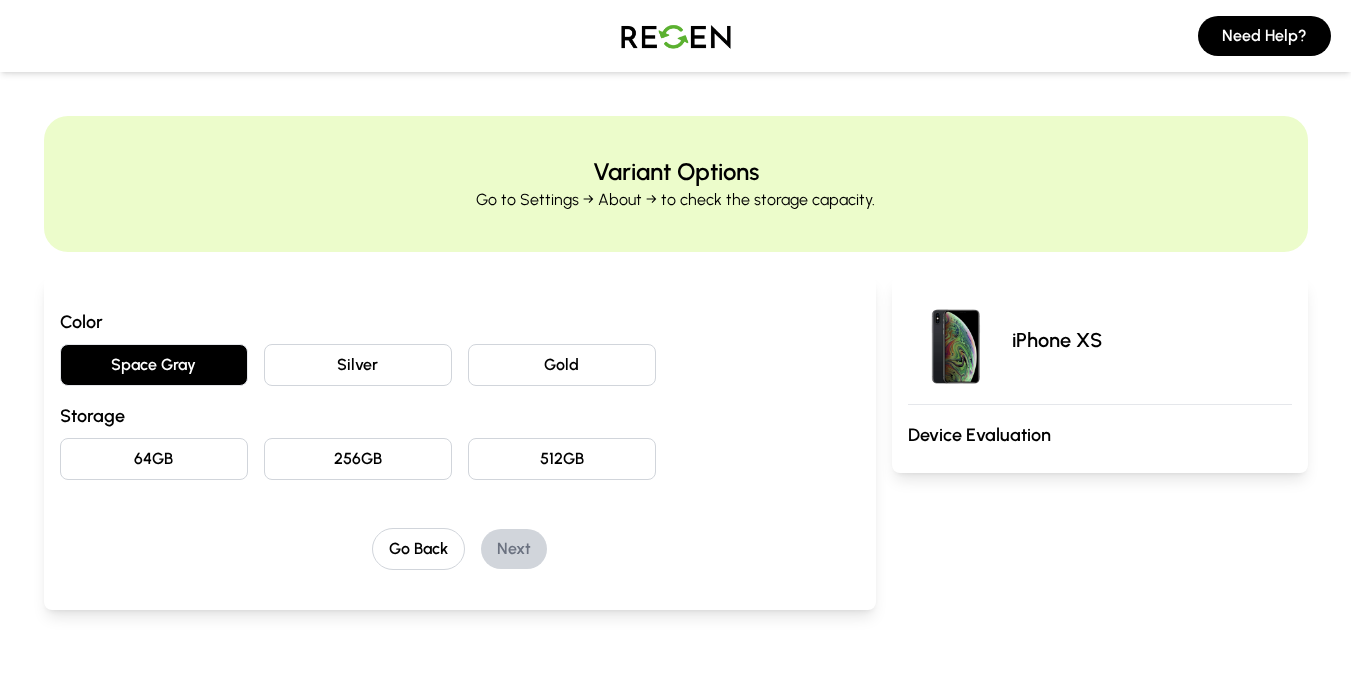 click on "64GB" at bounding box center (154, 459) 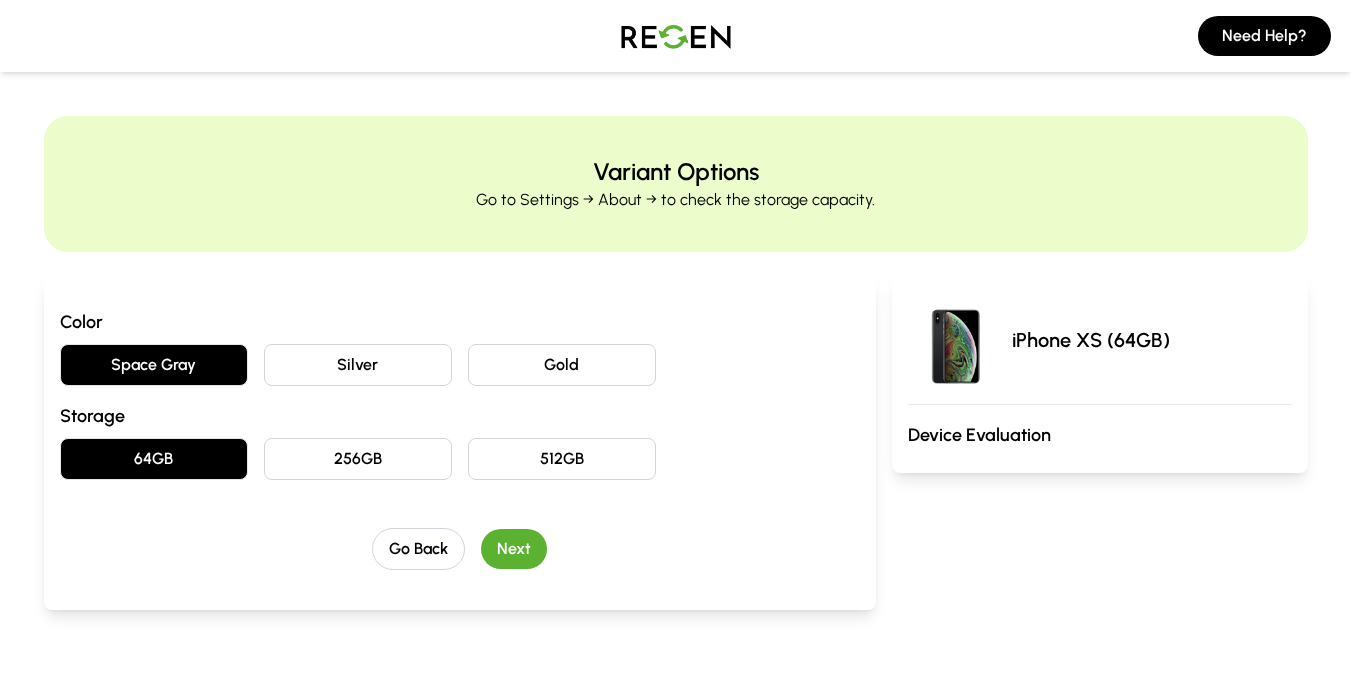 click on "Next" at bounding box center (514, 549) 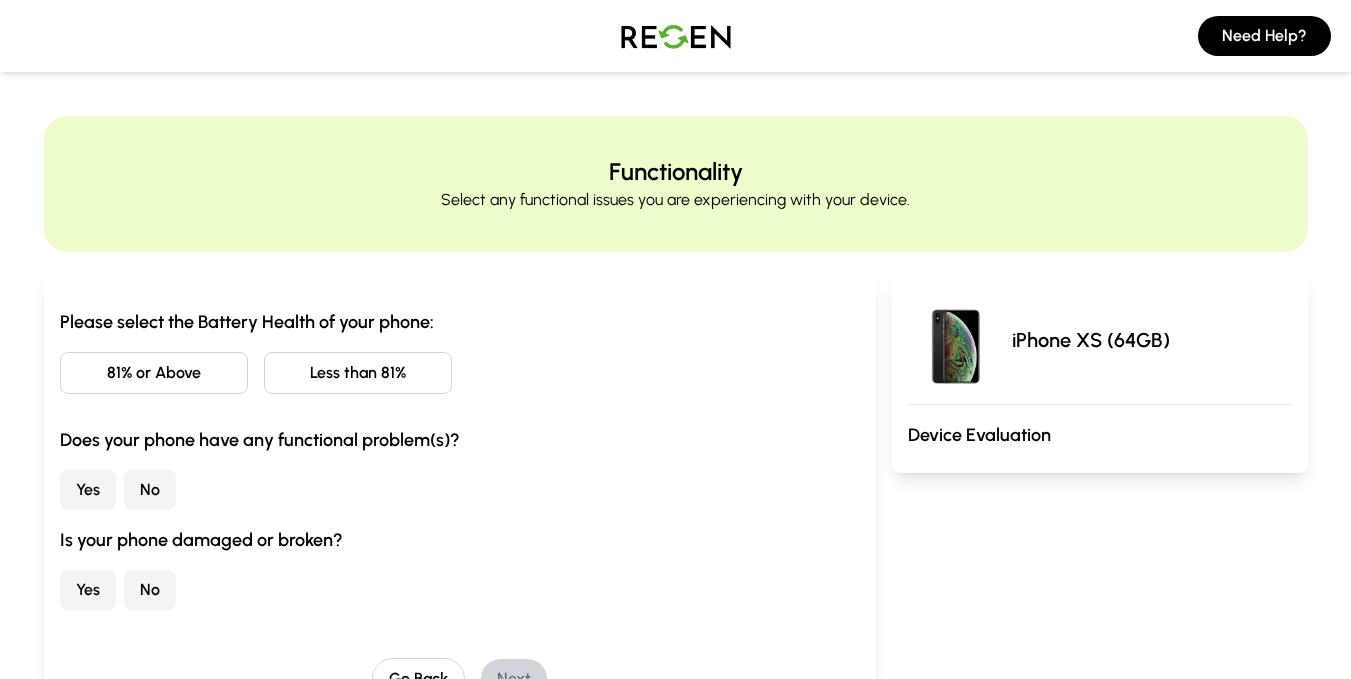 click on "Less than 81%" at bounding box center (358, 373) 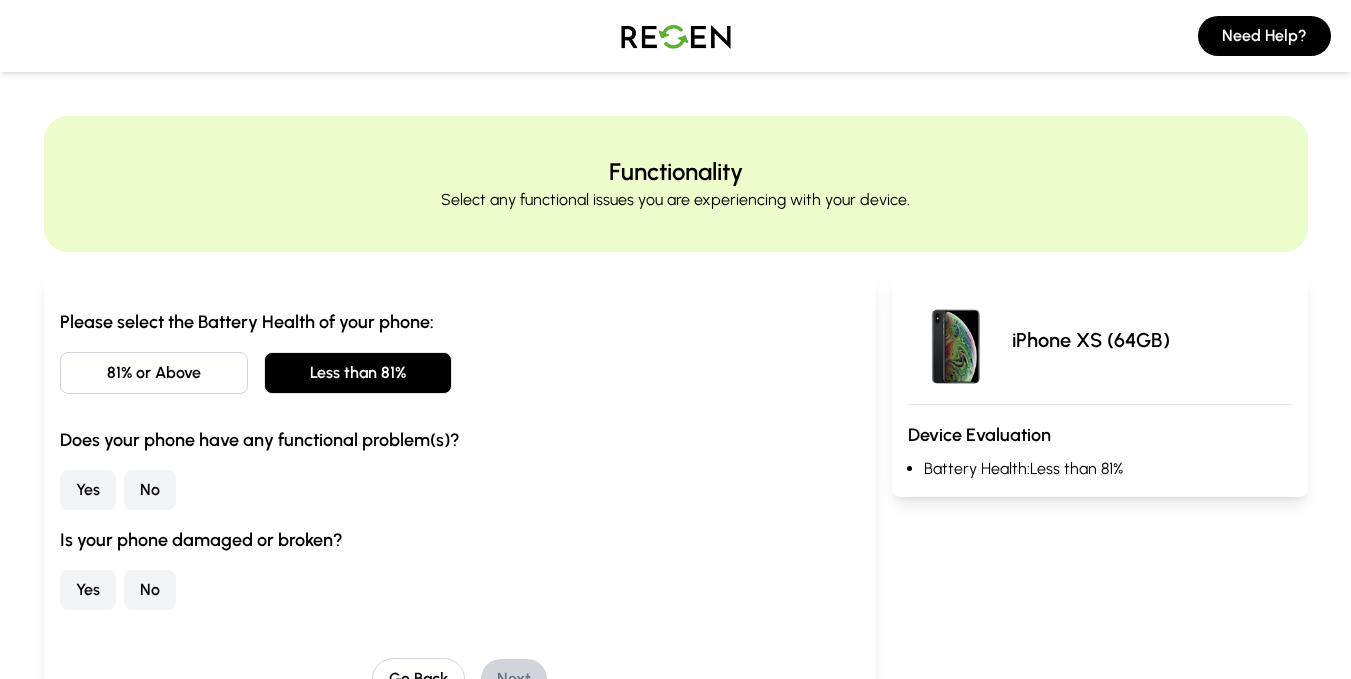 click on "No" at bounding box center (150, 490) 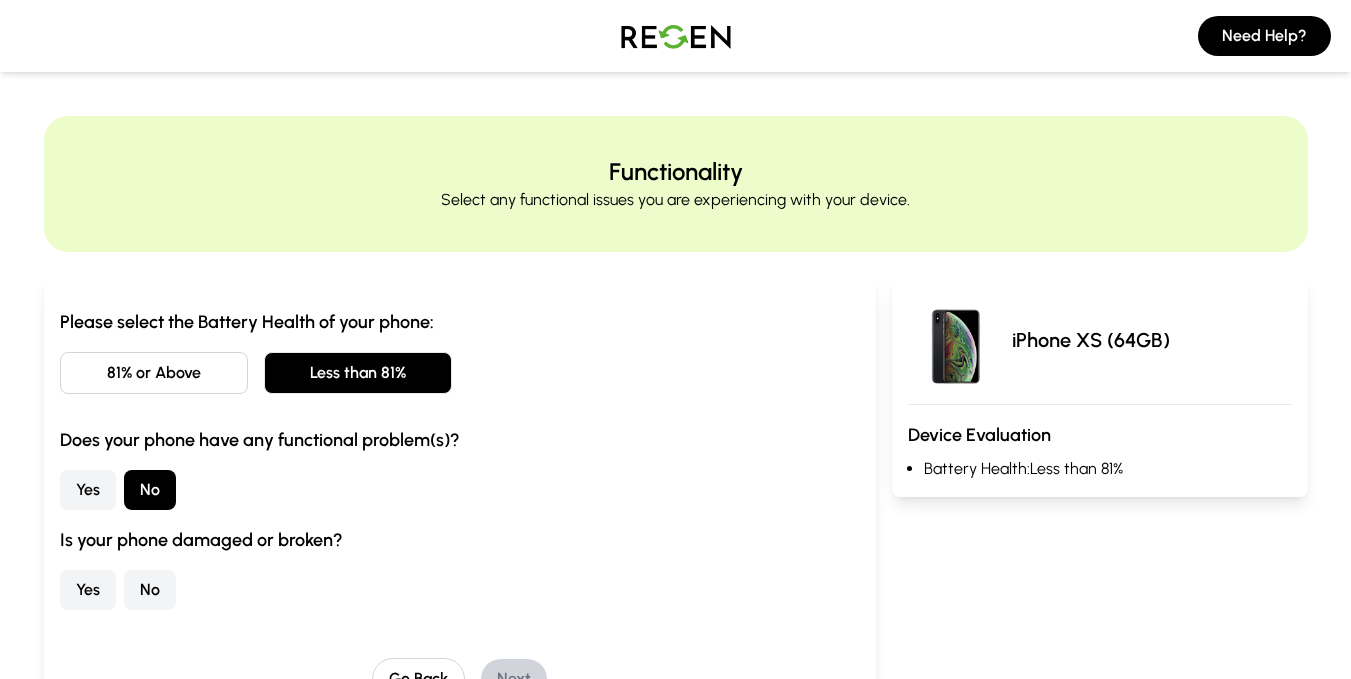 click on "Yes" at bounding box center (88, 590) 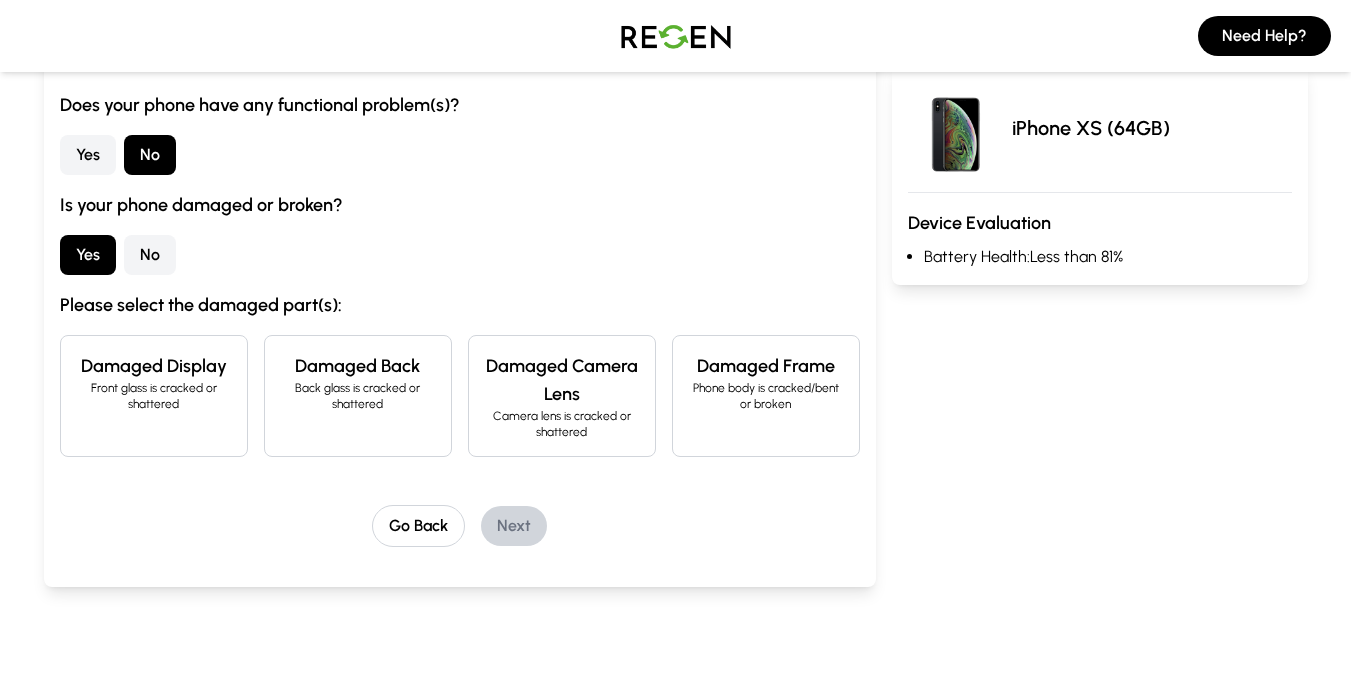 scroll, scrollTop: 342, scrollLeft: 0, axis: vertical 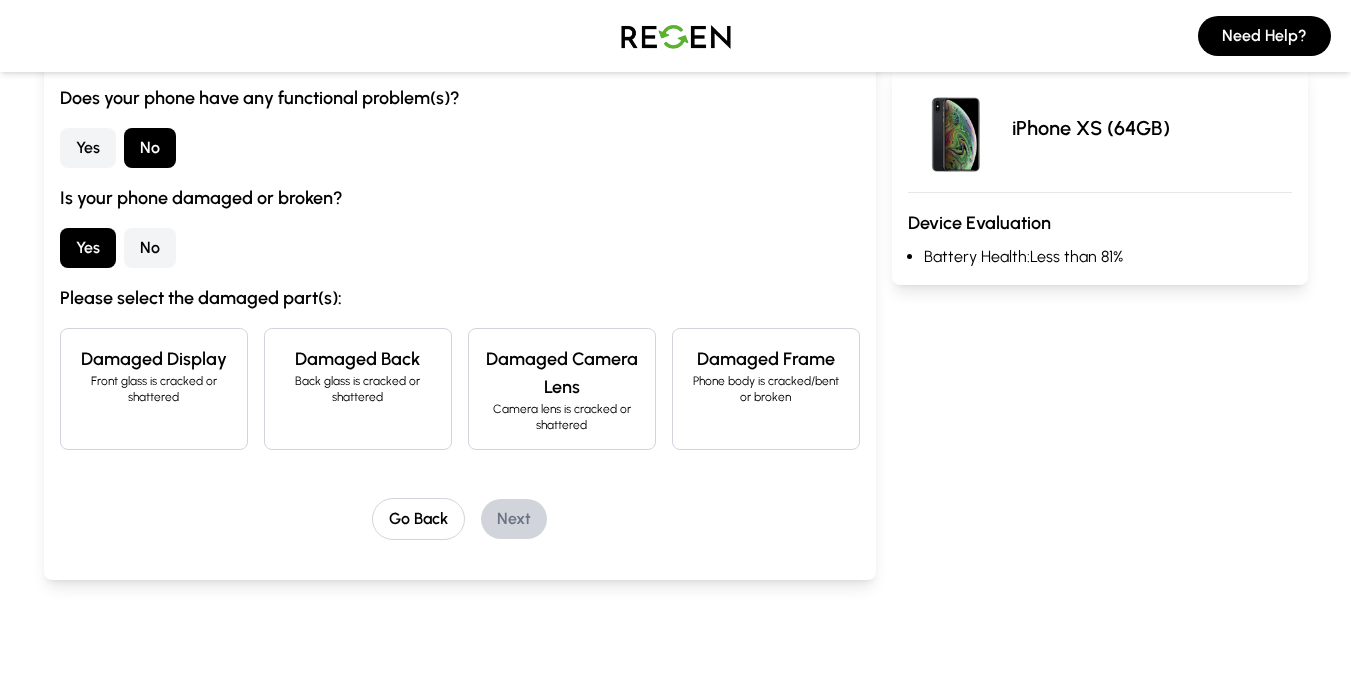click on "Back glass is cracked or shattered" at bounding box center (358, 389) 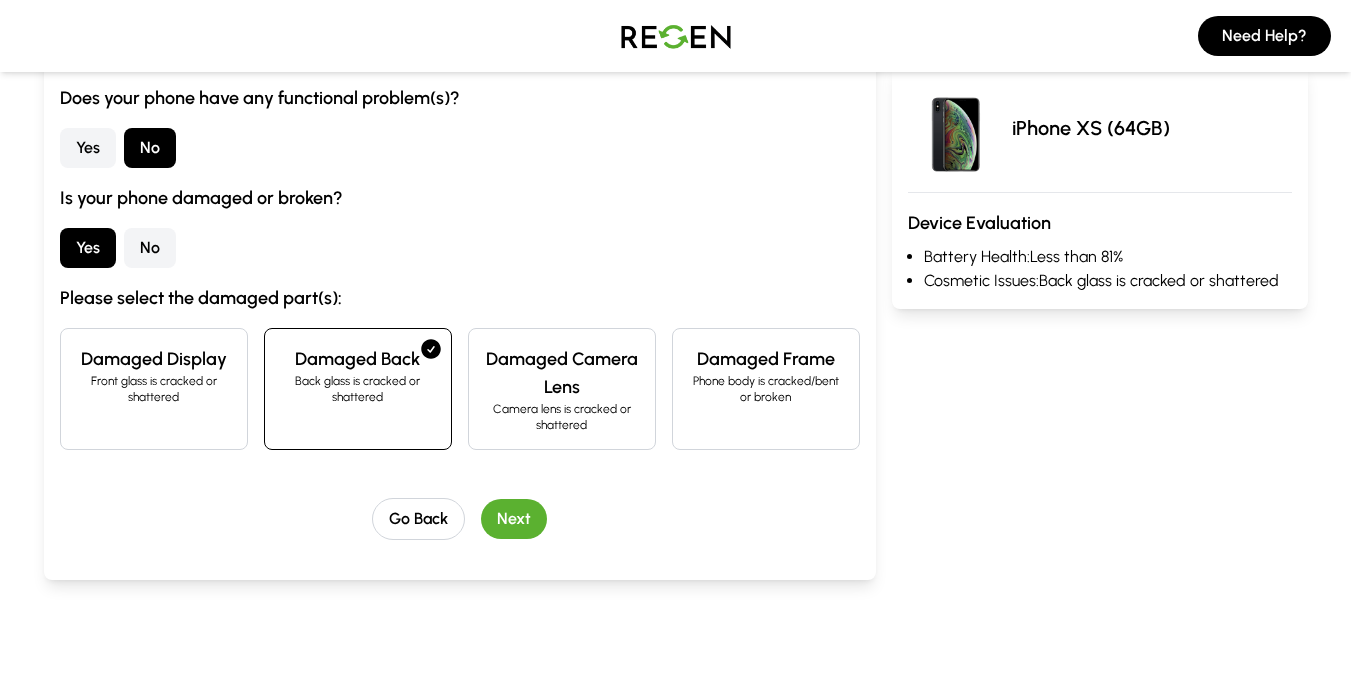 click on "Next" at bounding box center (514, 519) 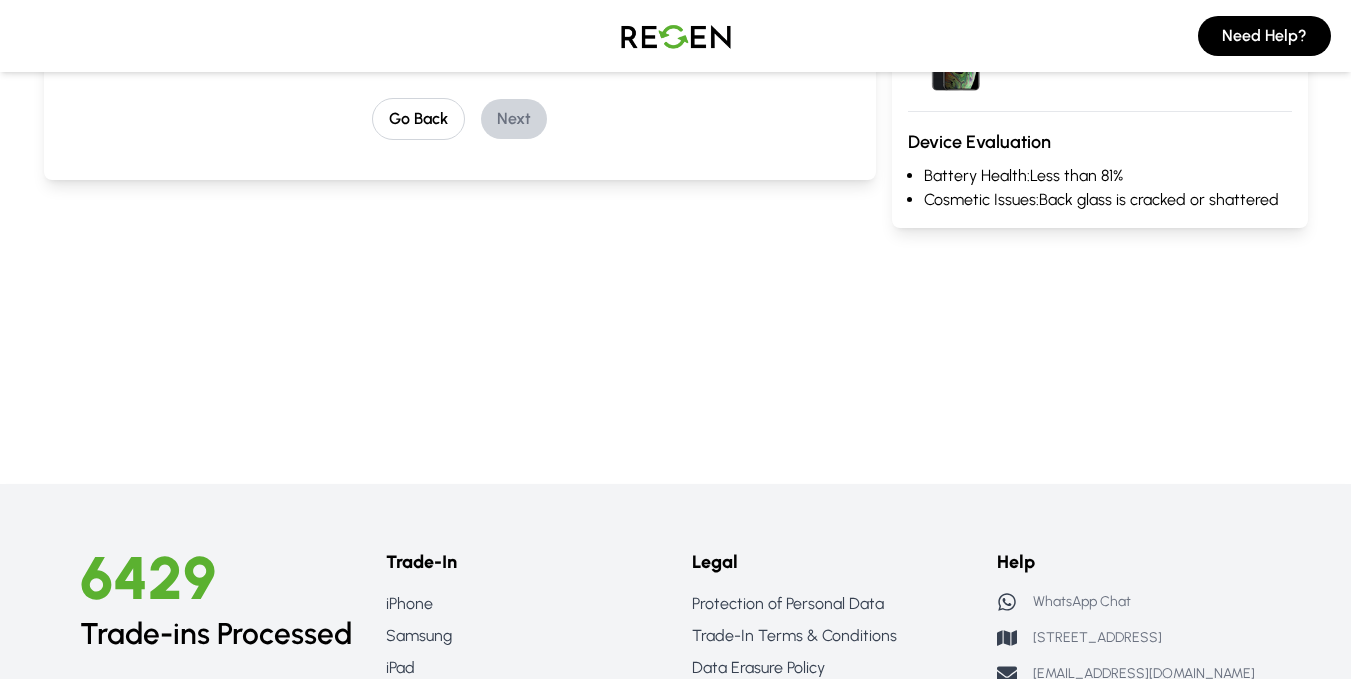 scroll, scrollTop: 0, scrollLeft: 0, axis: both 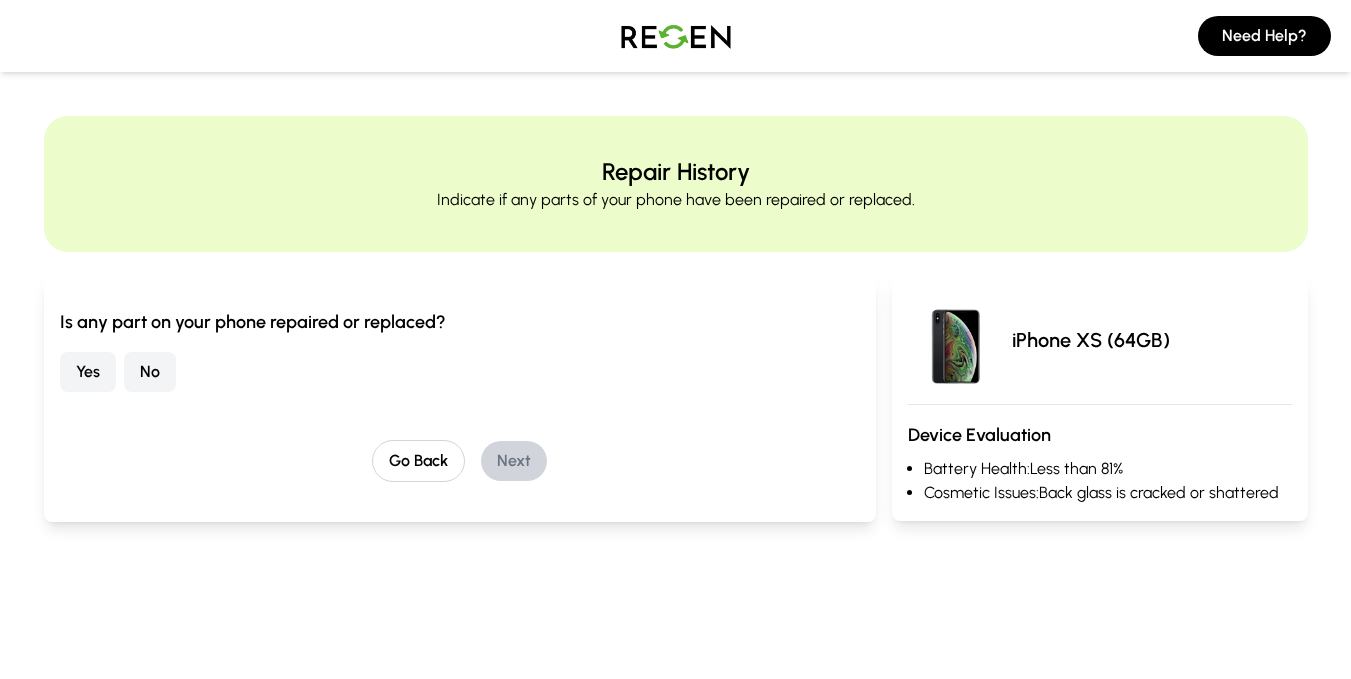 click on "No" at bounding box center [150, 372] 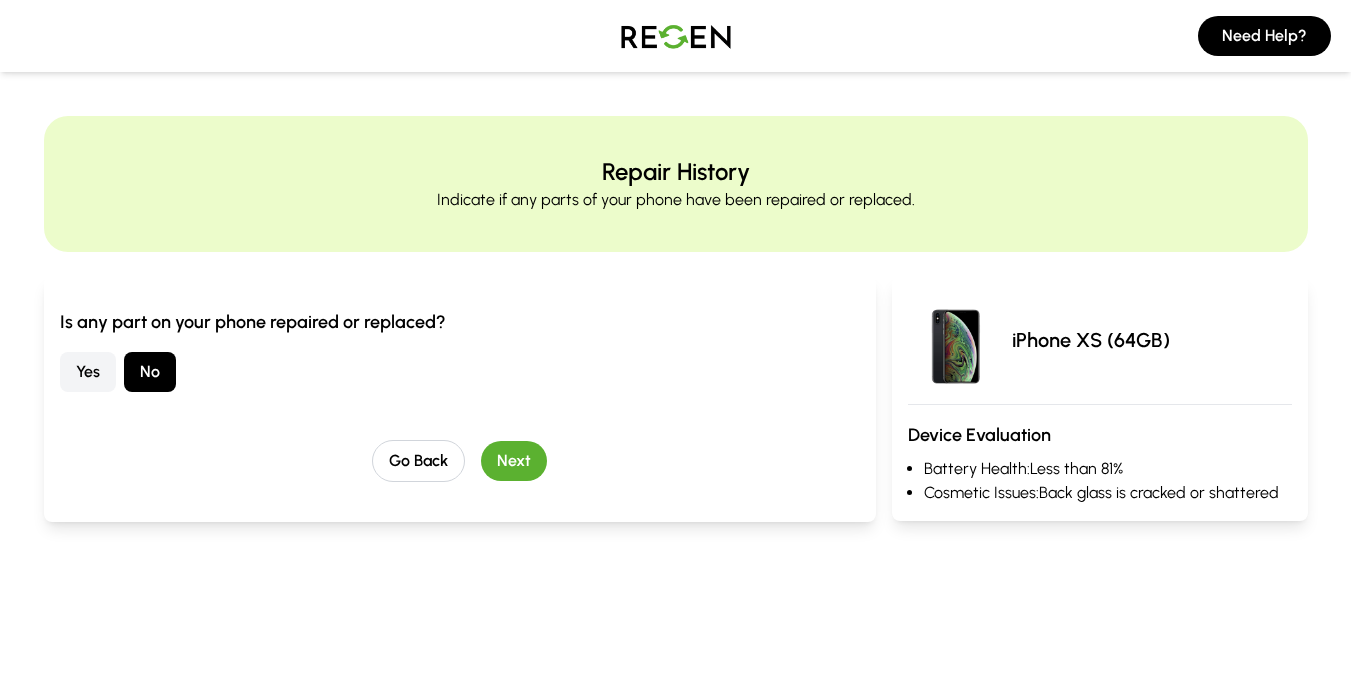 click on "Next" at bounding box center [514, 461] 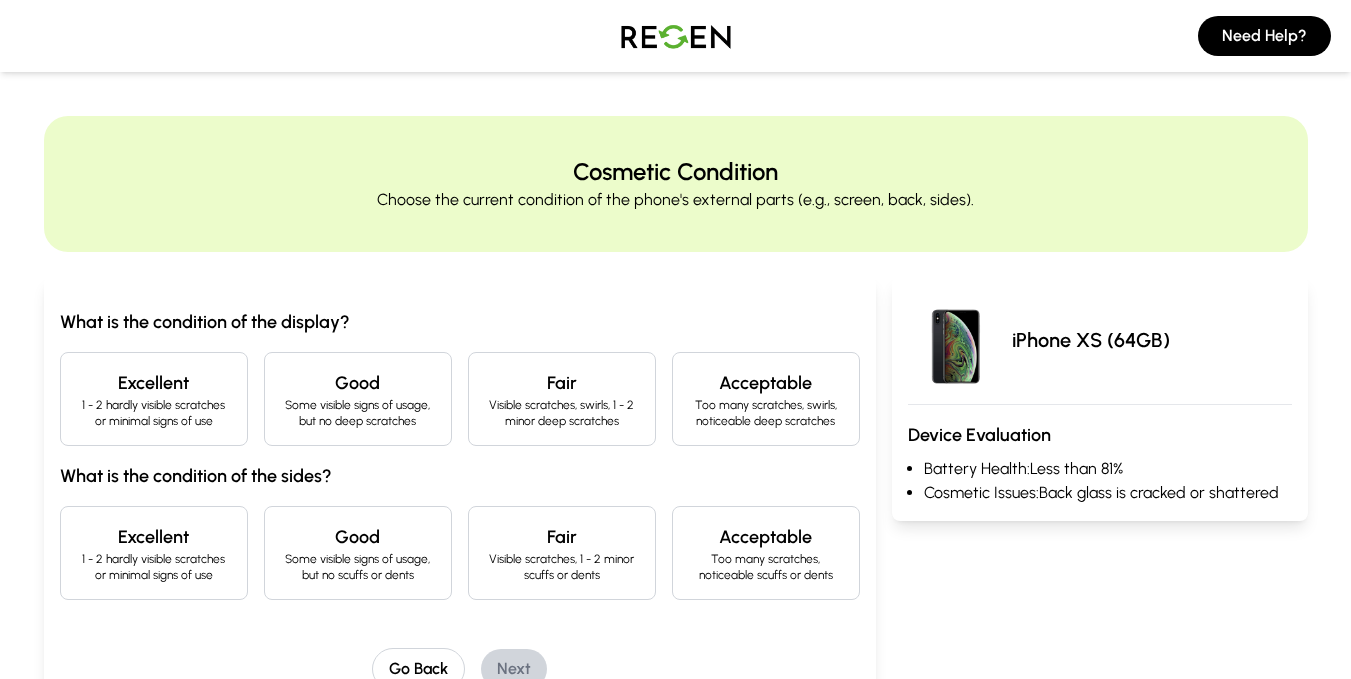 click on "1 - 2 hardly visible scratches or minimal signs of use" at bounding box center (154, 413) 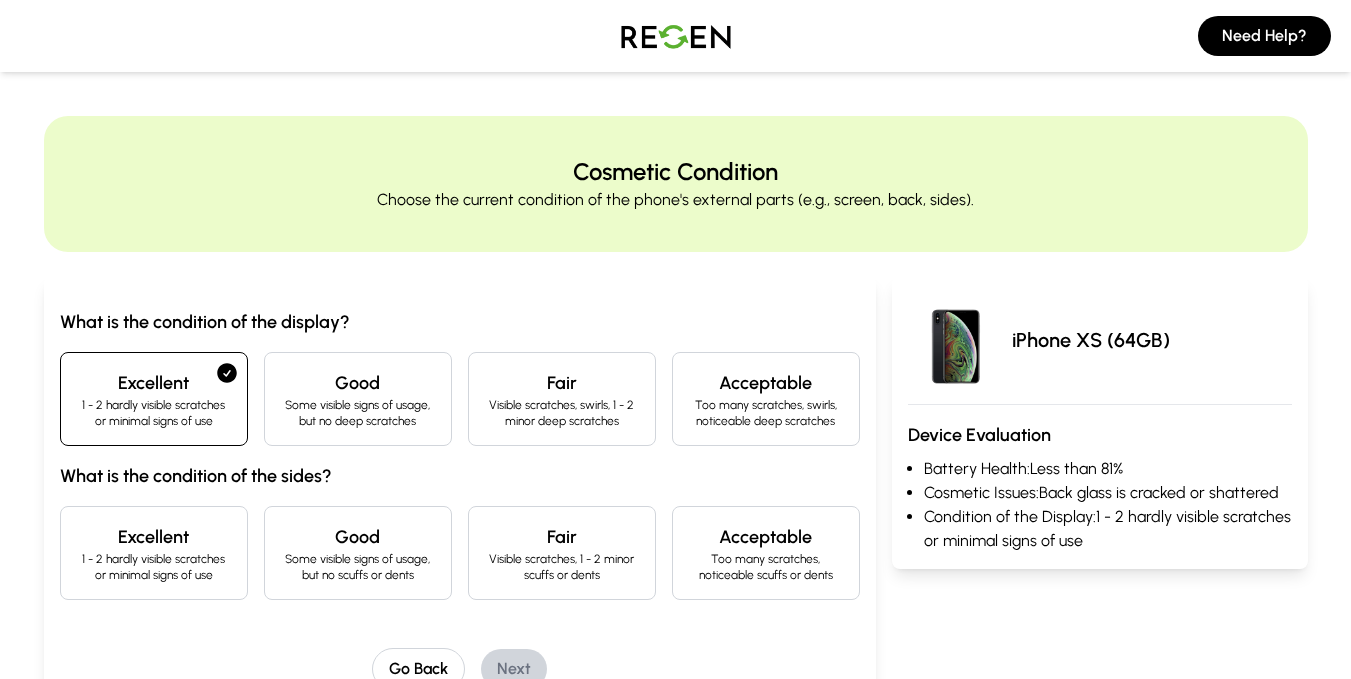 click on "Excellent" at bounding box center (154, 537) 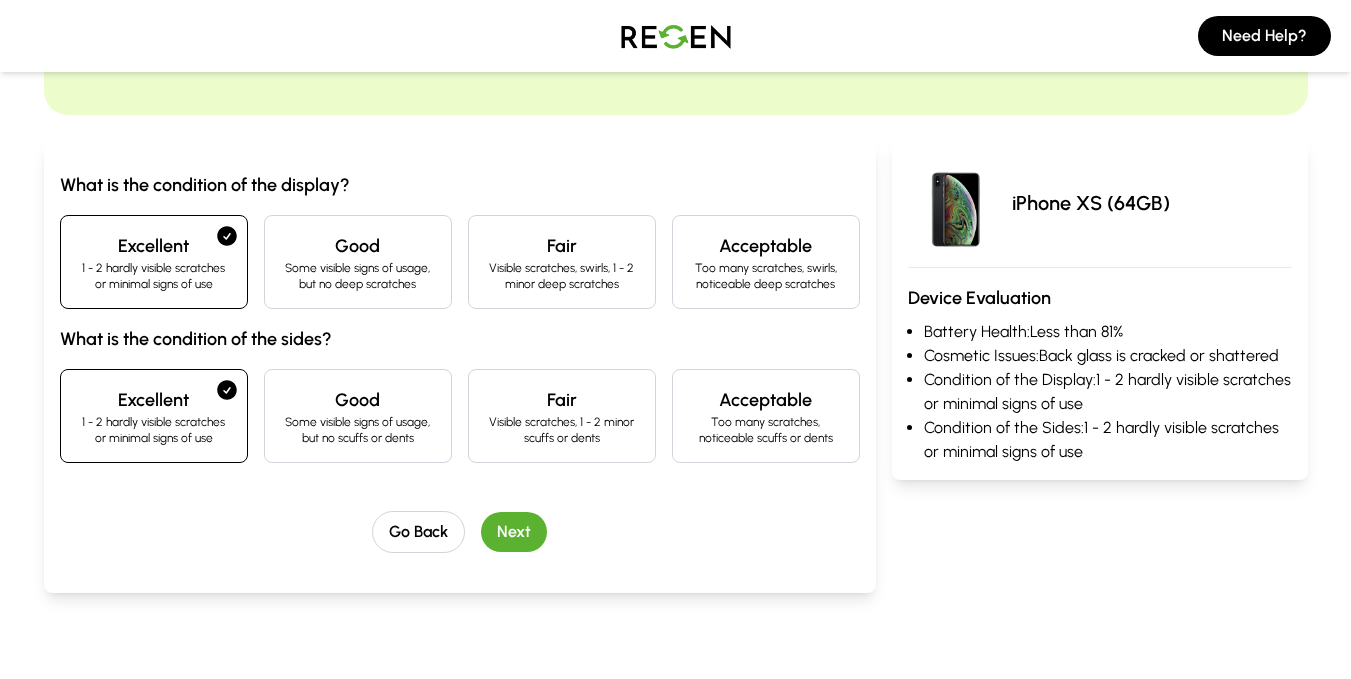 scroll, scrollTop: 147, scrollLeft: 0, axis: vertical 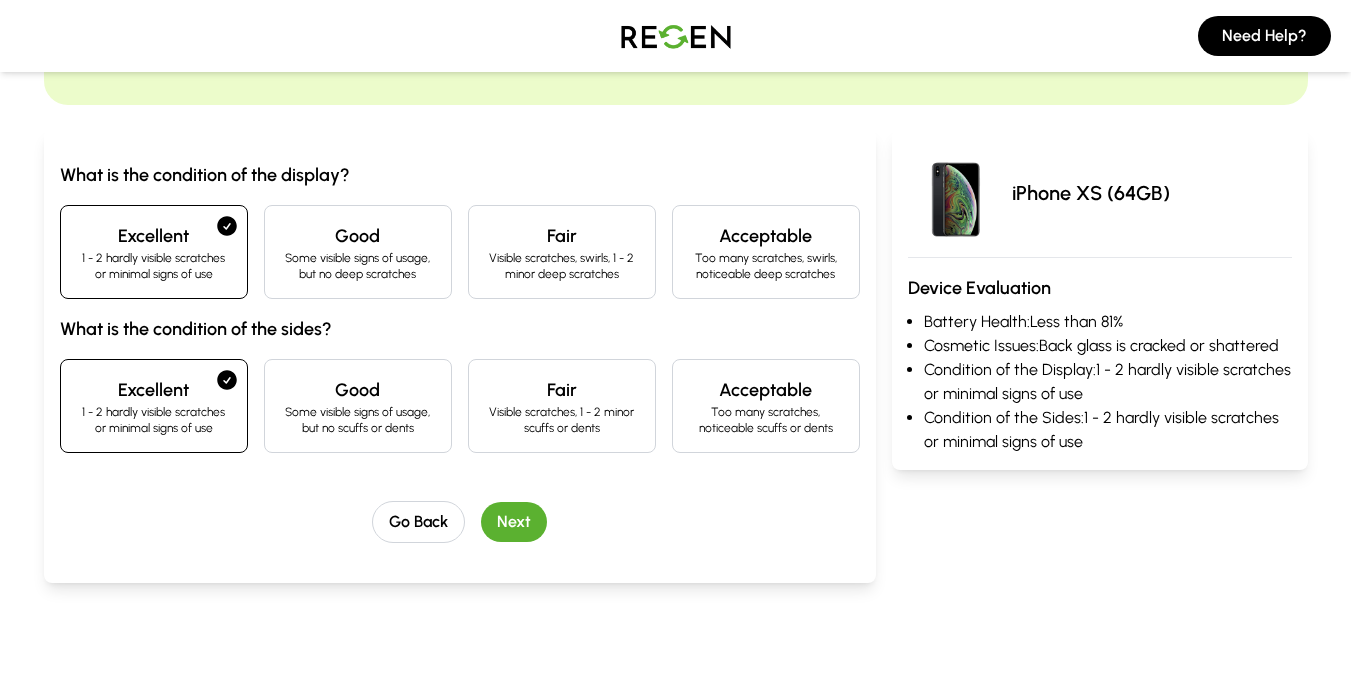 click on "Next" at bounding box center [514, 522] 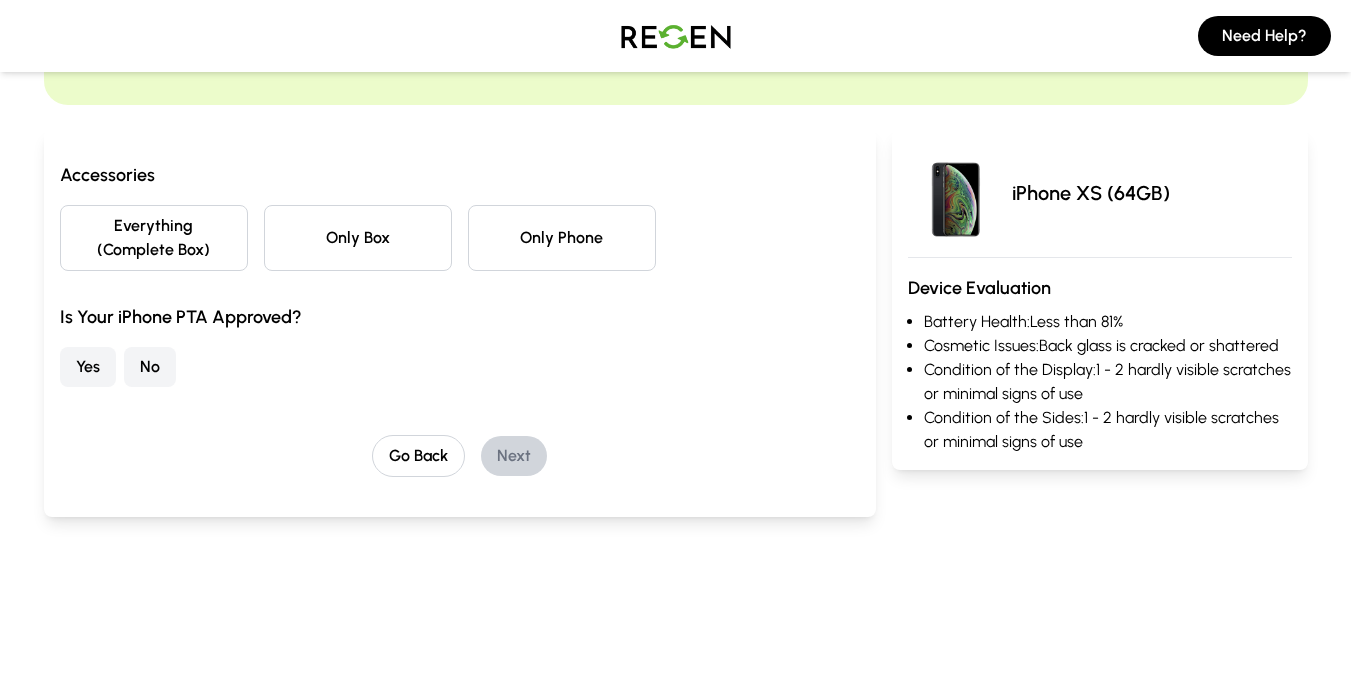 click on "Only Phone" at bounding box center (562, 238) 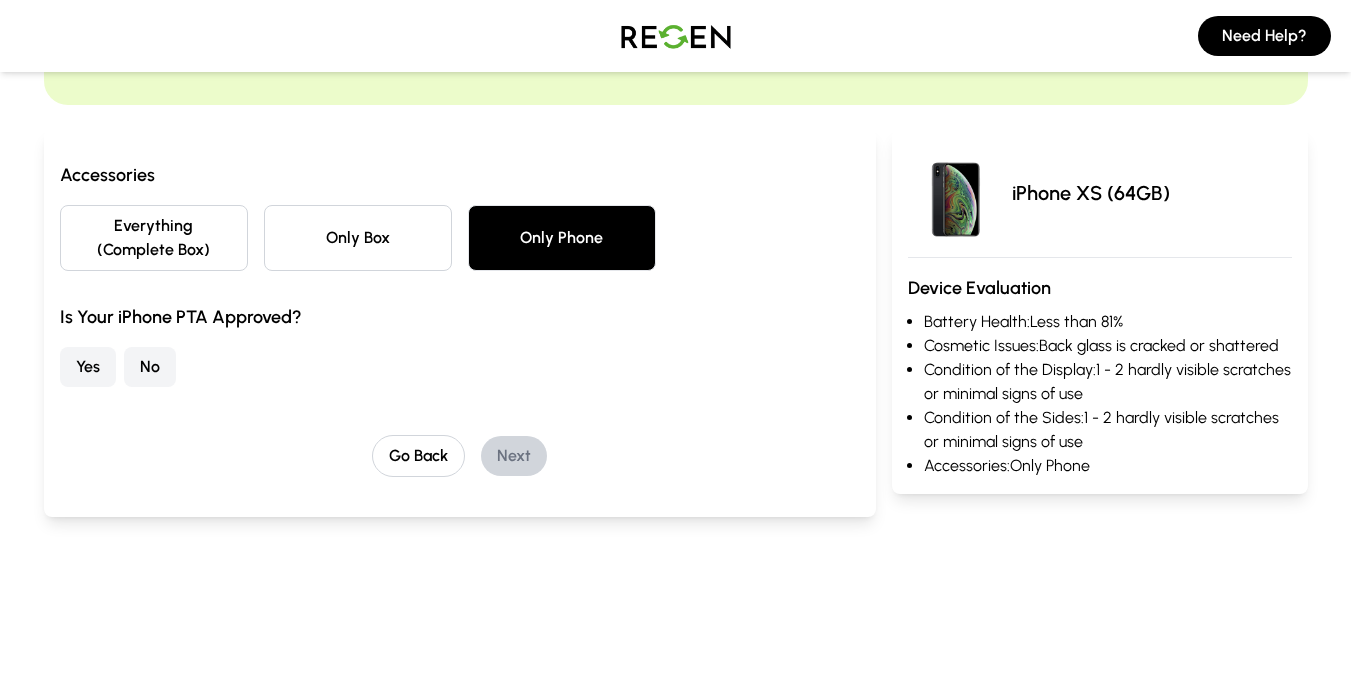 click on "No" at bounding box center (150, 367) 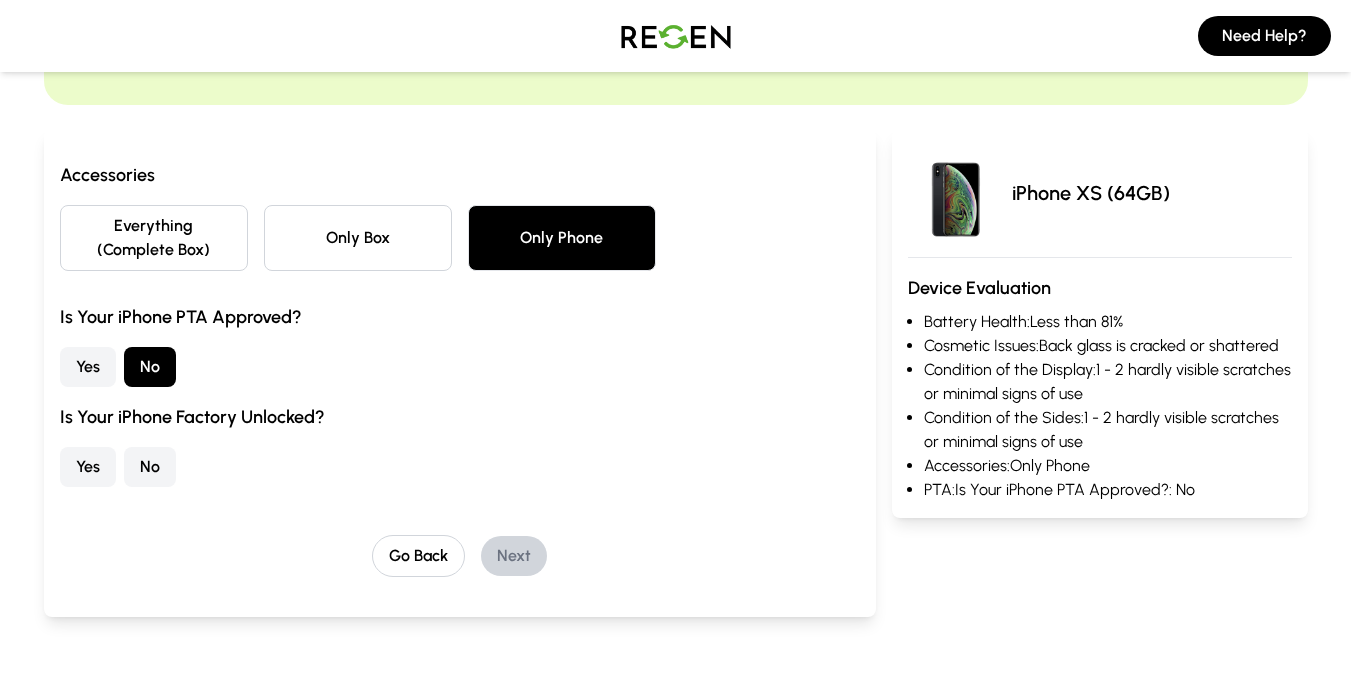 click on "Yes" at bounding box center (88, 467) 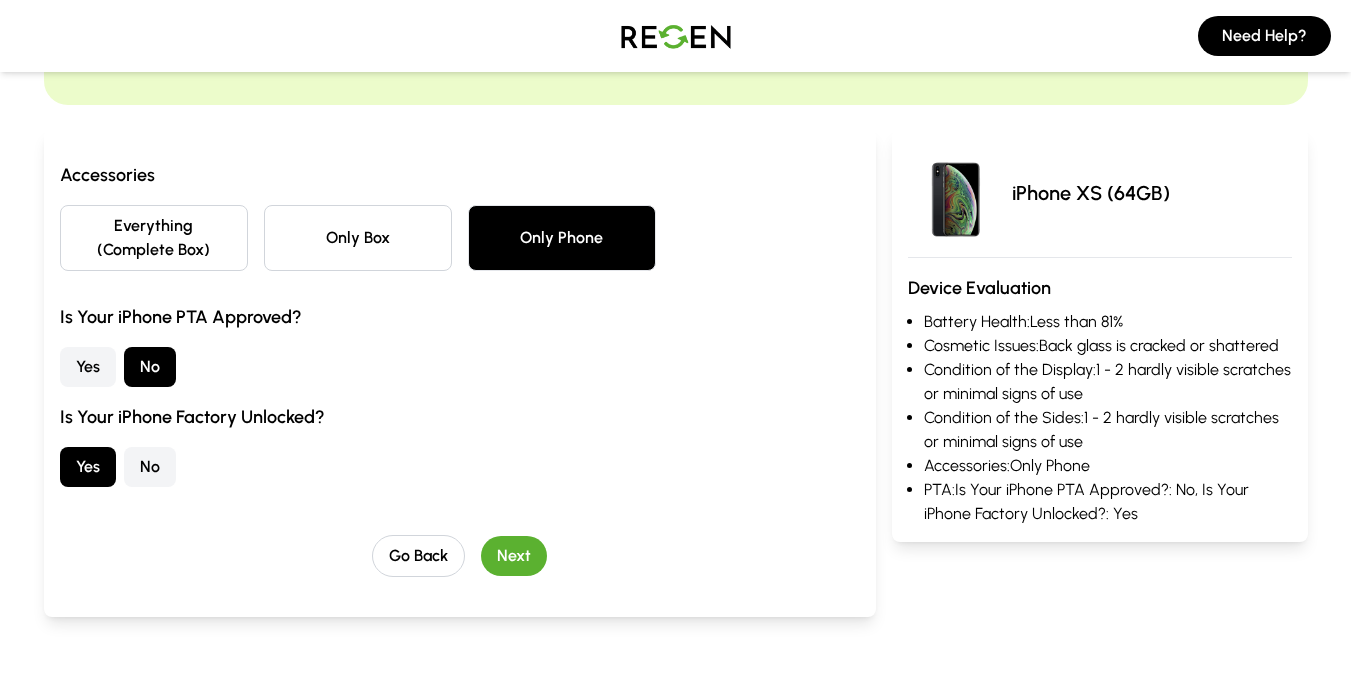 click on "Next" at bounding box center [514, 556] 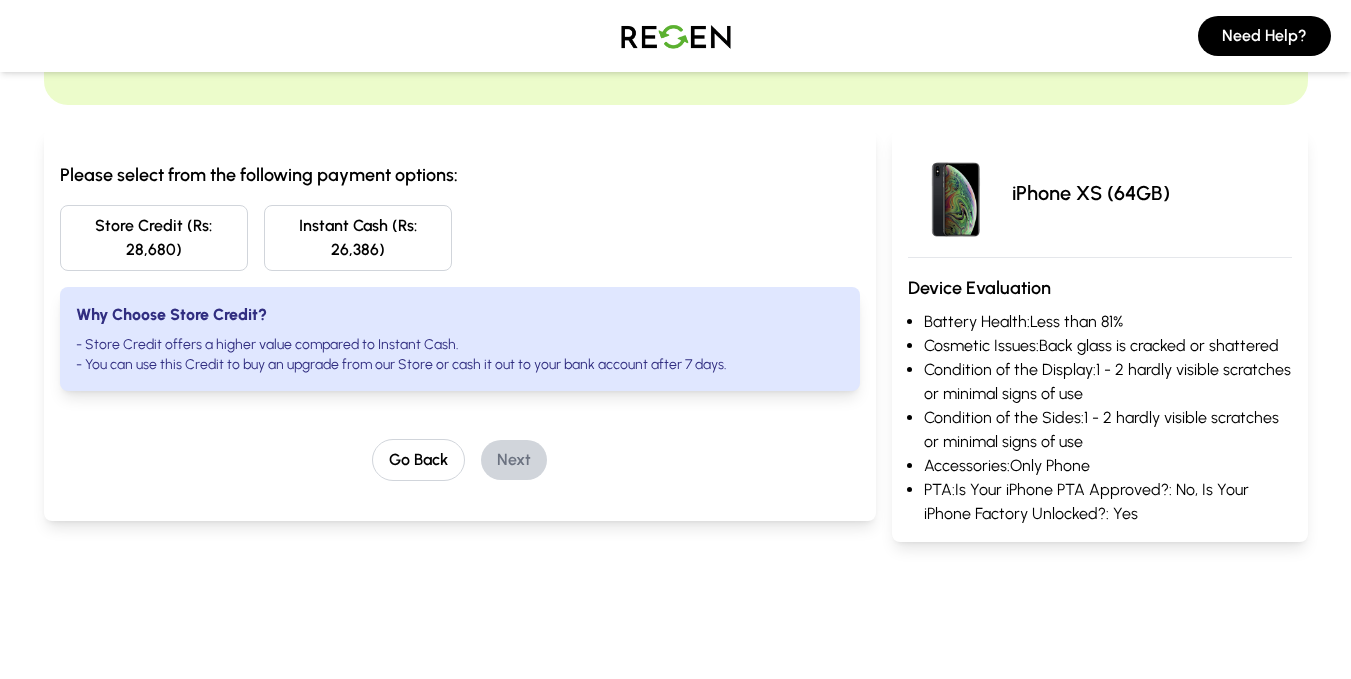 click on "Instant Cash (Rs: 26,386)" at bounding box center (358, 238) 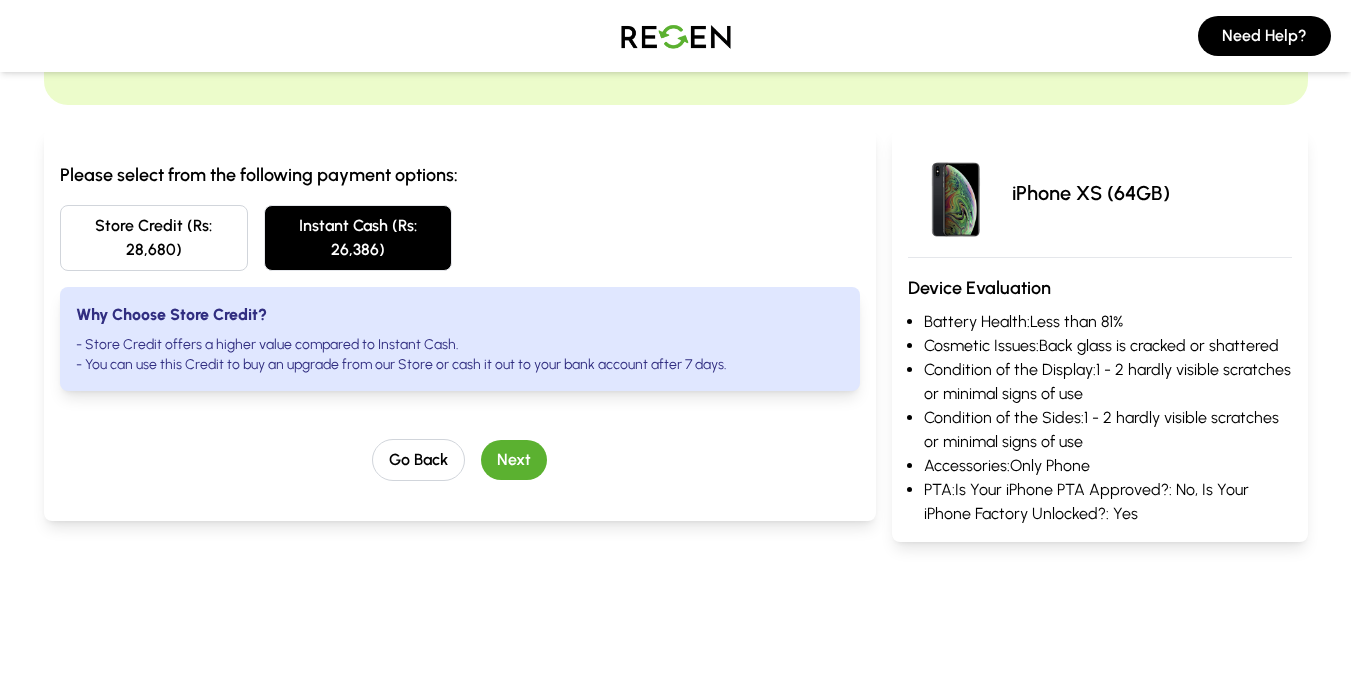 click on "Next" at bounding box center (514, 460) 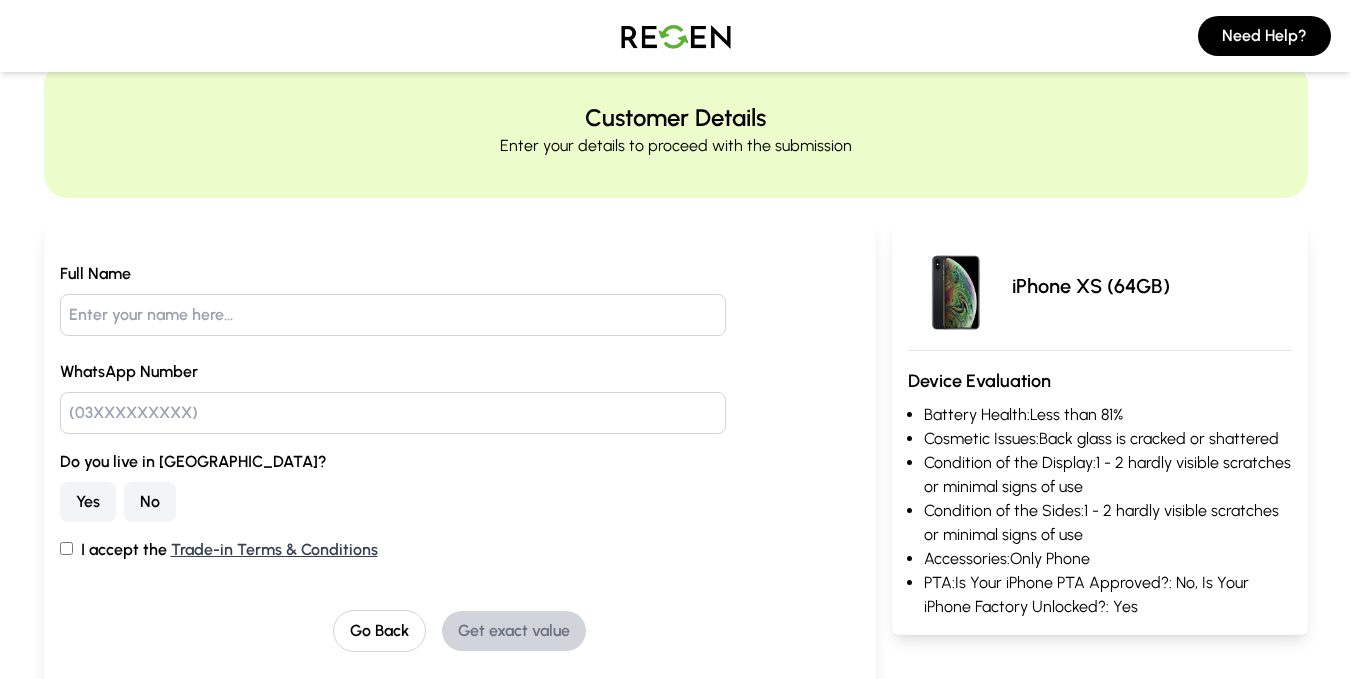 scroll, scrollTop: 0, scrollLeft: 0, axis: both 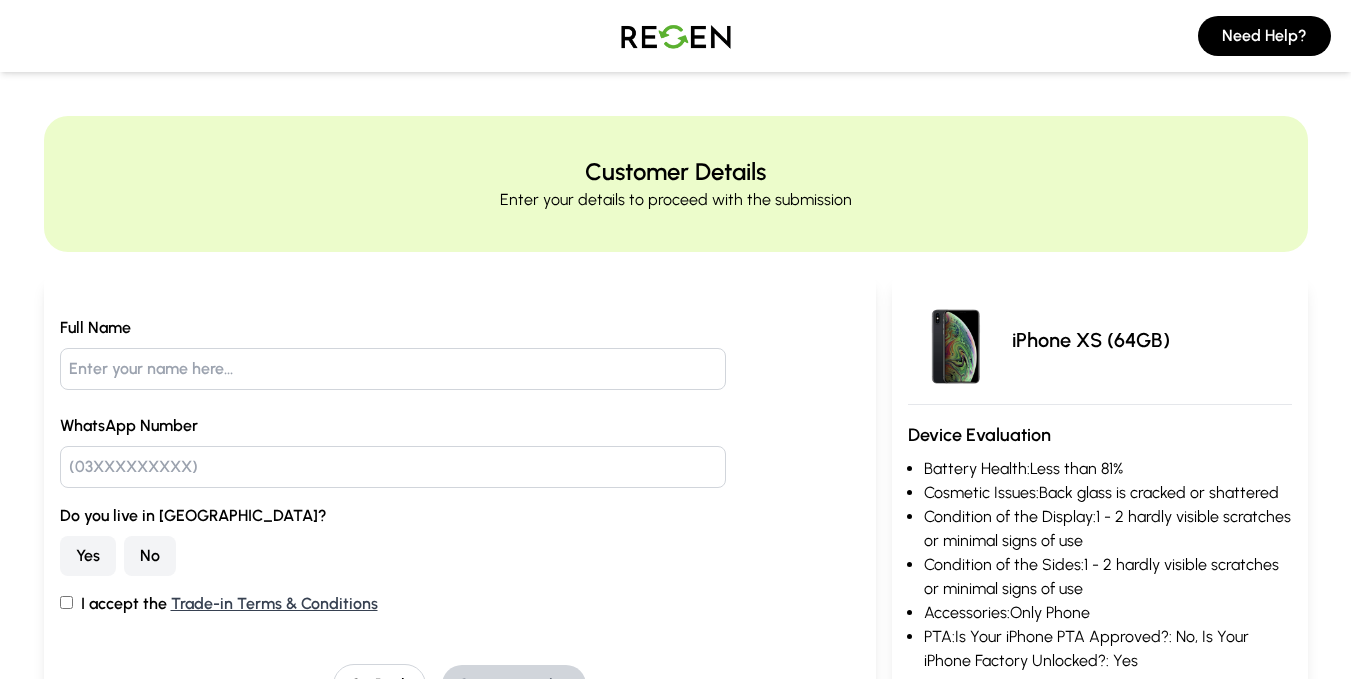 click on "Full Name WhatsApp Number Do you live in Lahore? Yes No I accept the   Trade-in Terms & Conditions" at bounding box center [460, 466] 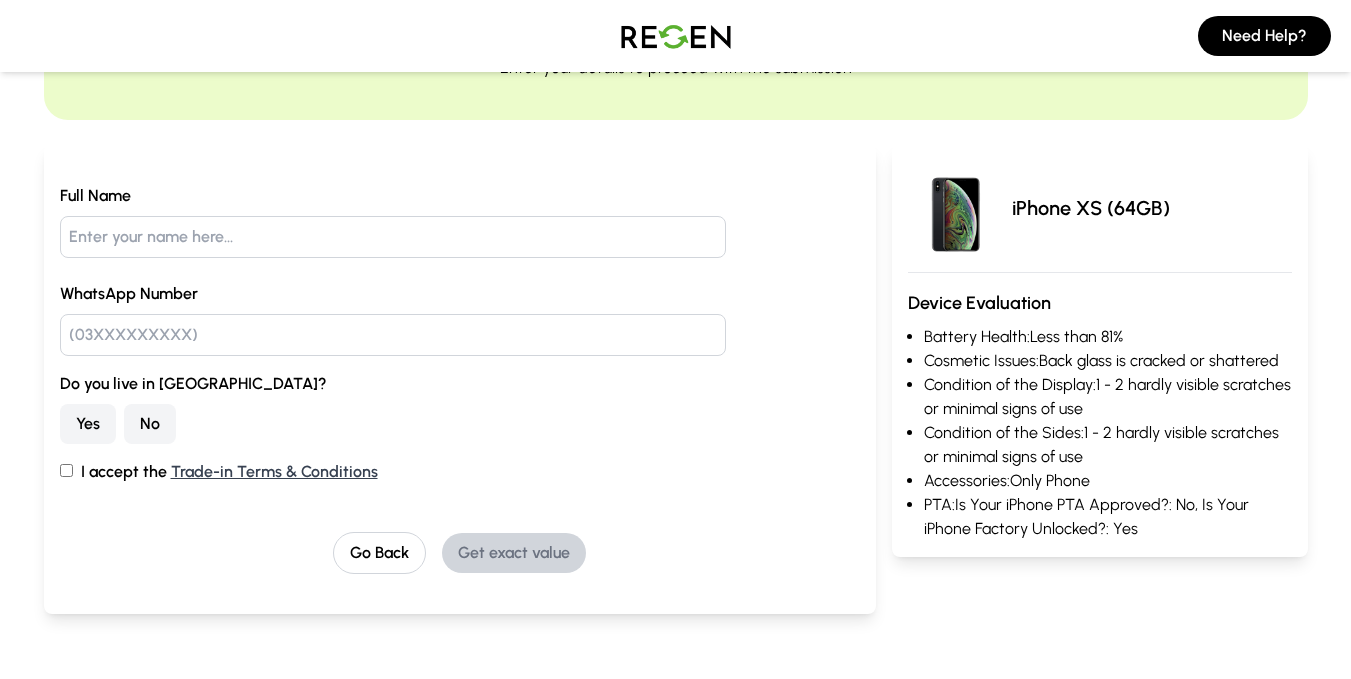 scroll, scrollTop: 148, scrollLeft: 0, axis: vertical 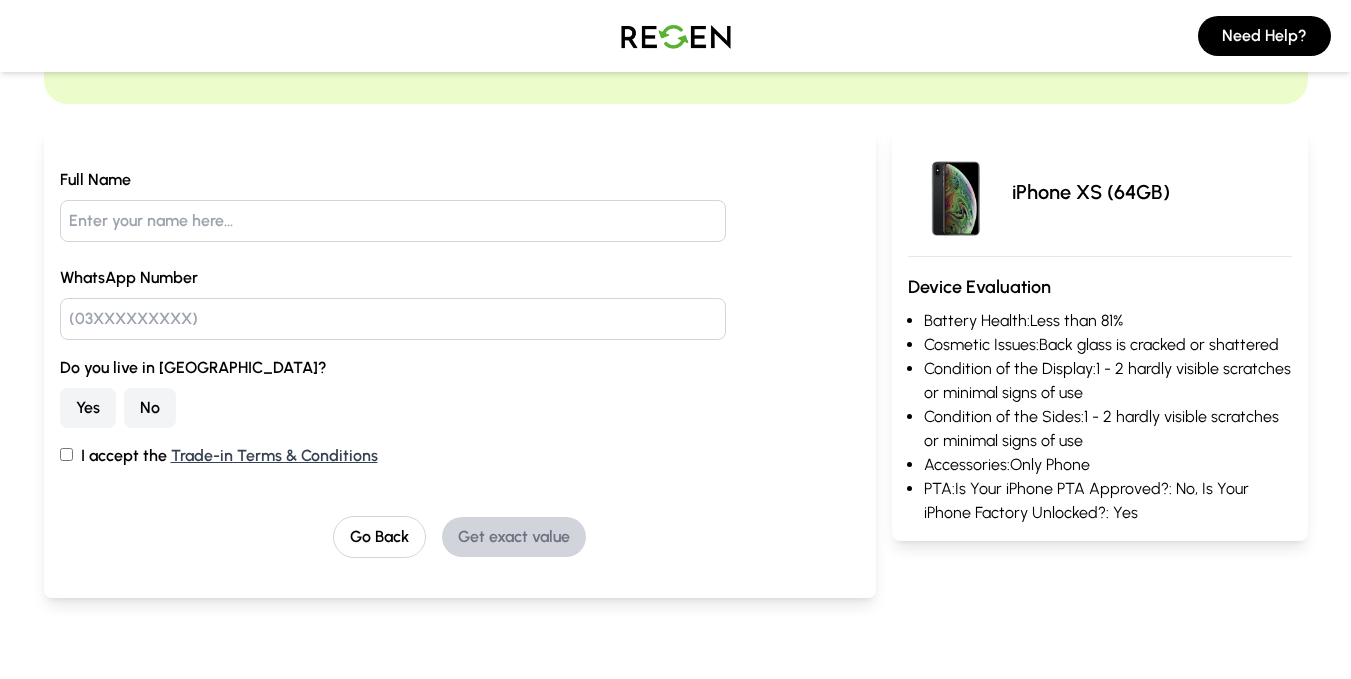 click at bounding box center (393, 221) 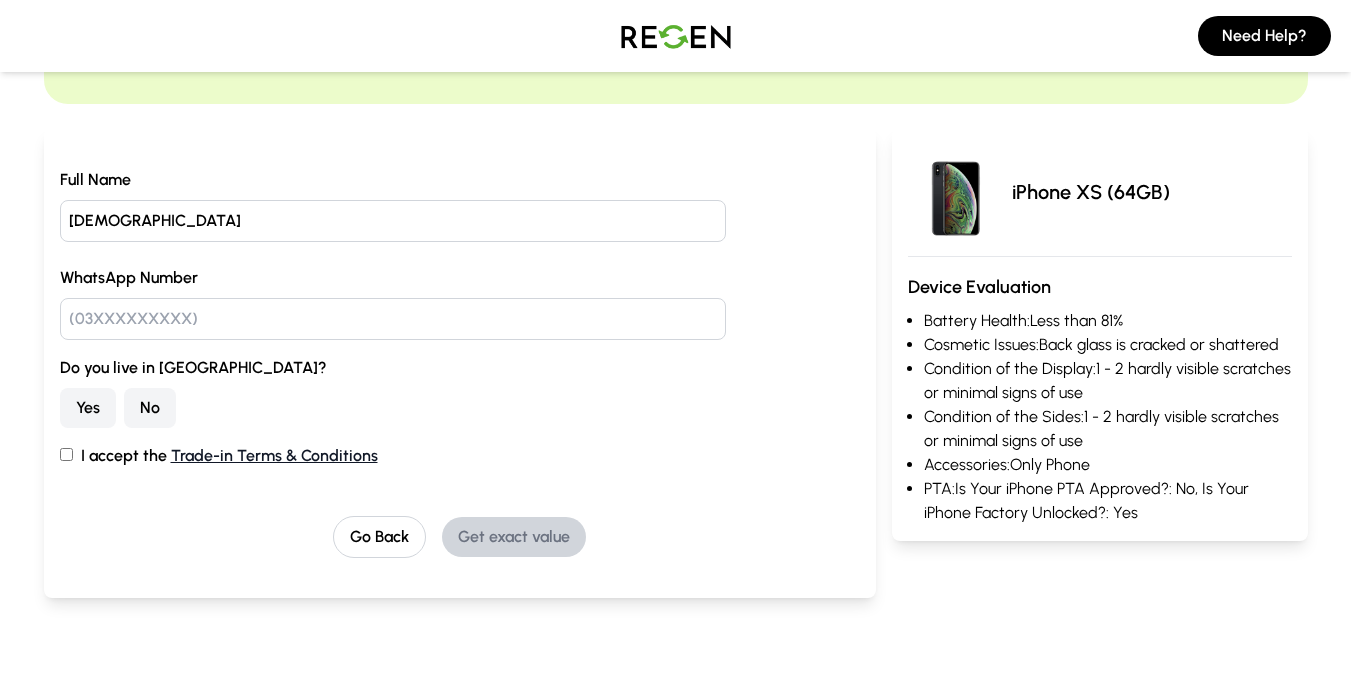 type on "muhammad" 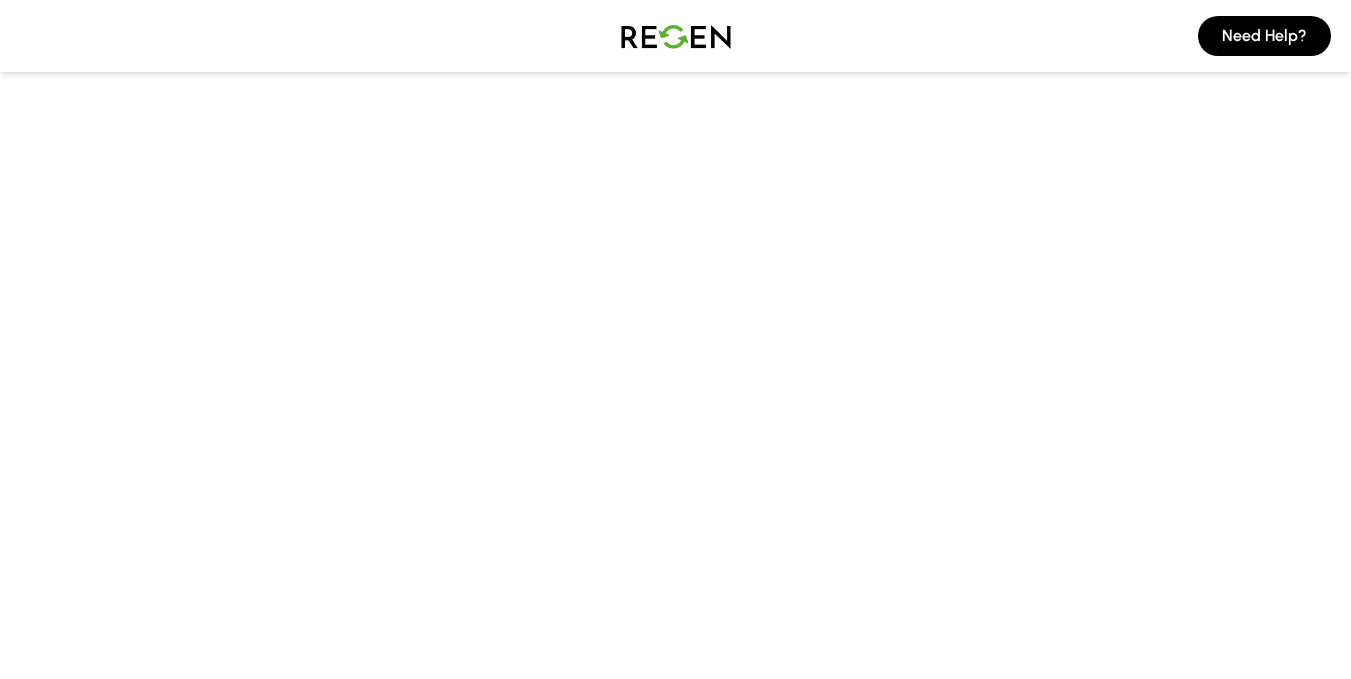 scroll, scrollTop: 0, scrollLeft: 0, axis: both 